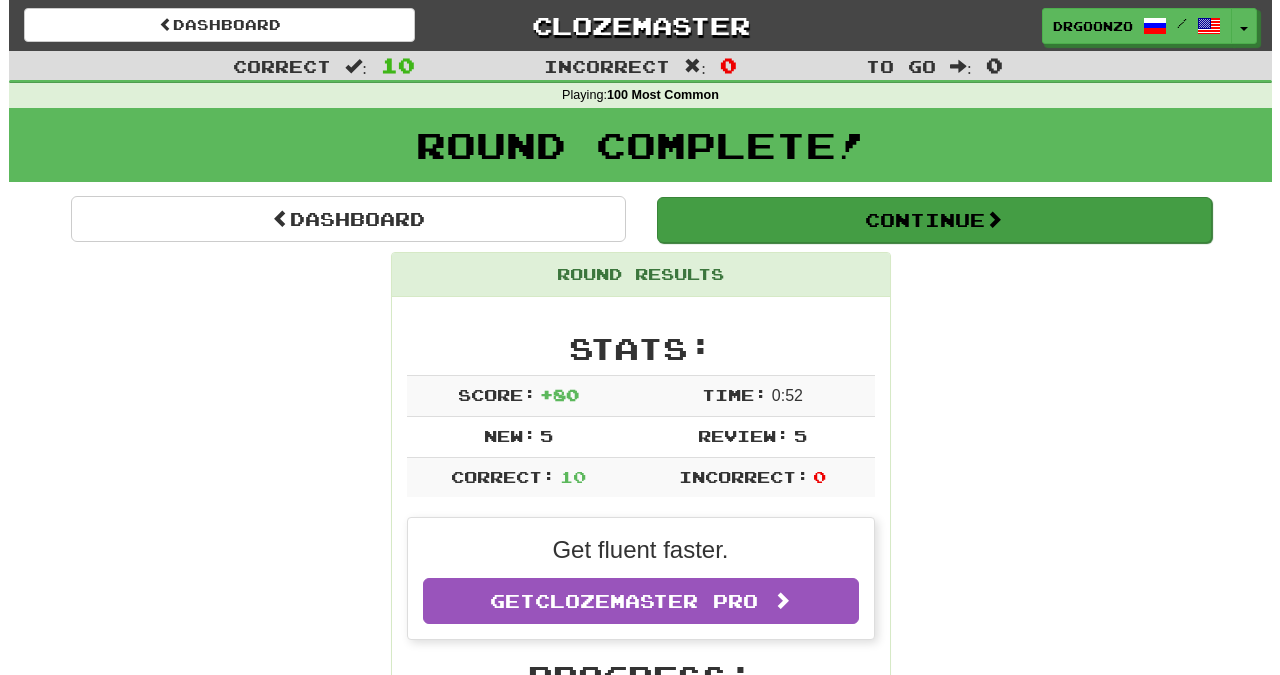 scroll, scrollTop: 0, scrollLeft: 0, axis: both 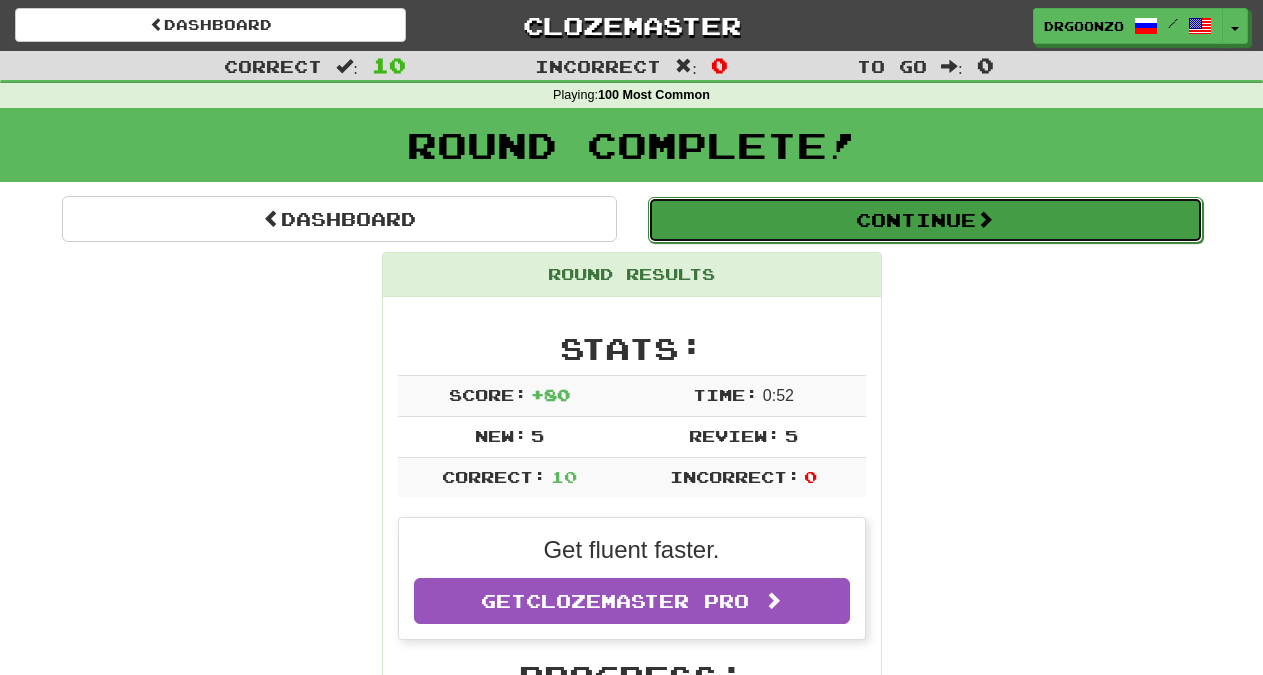 click on "Continue" at bounding box center [925, 220] 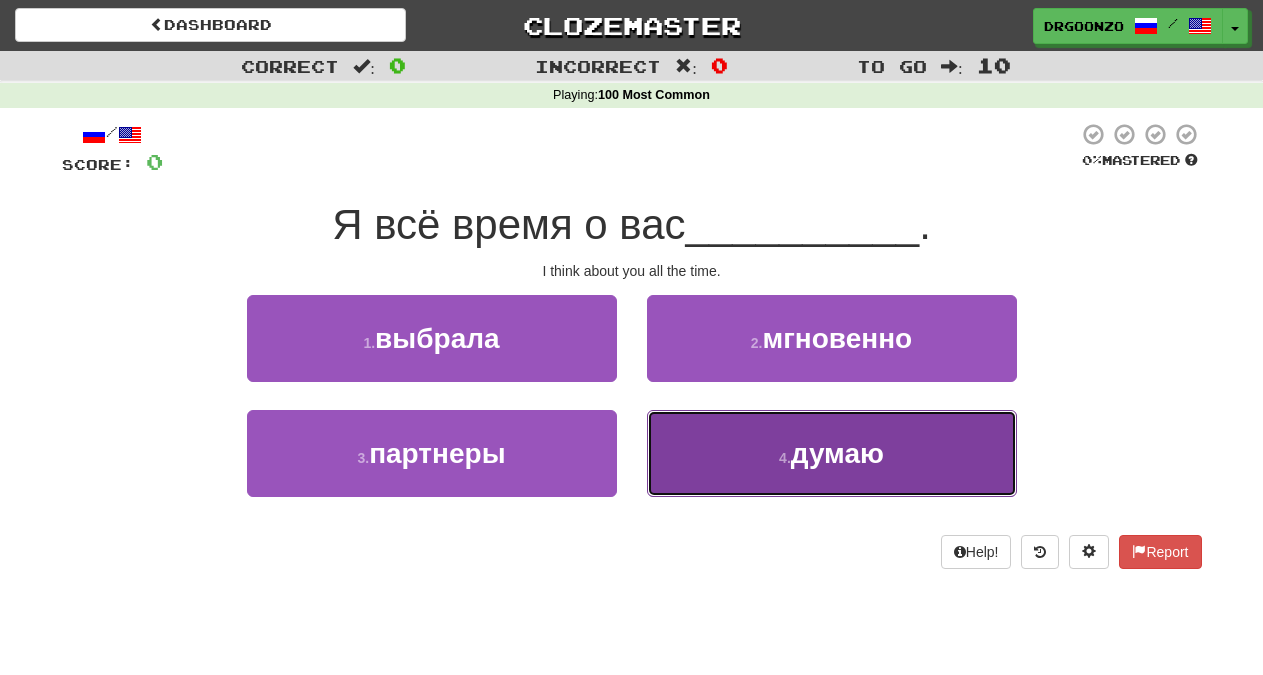 click on "4 .  думаю" at bounding box center (832, 453) 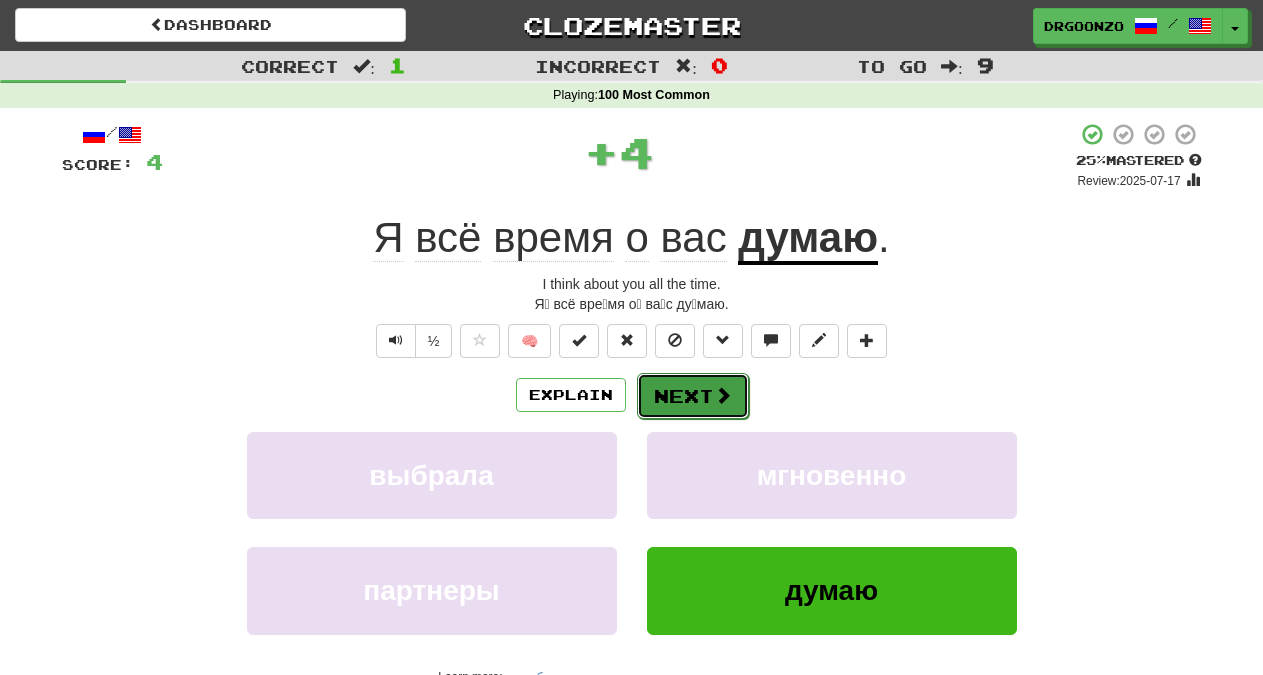 click at bounding box center (723, 395) 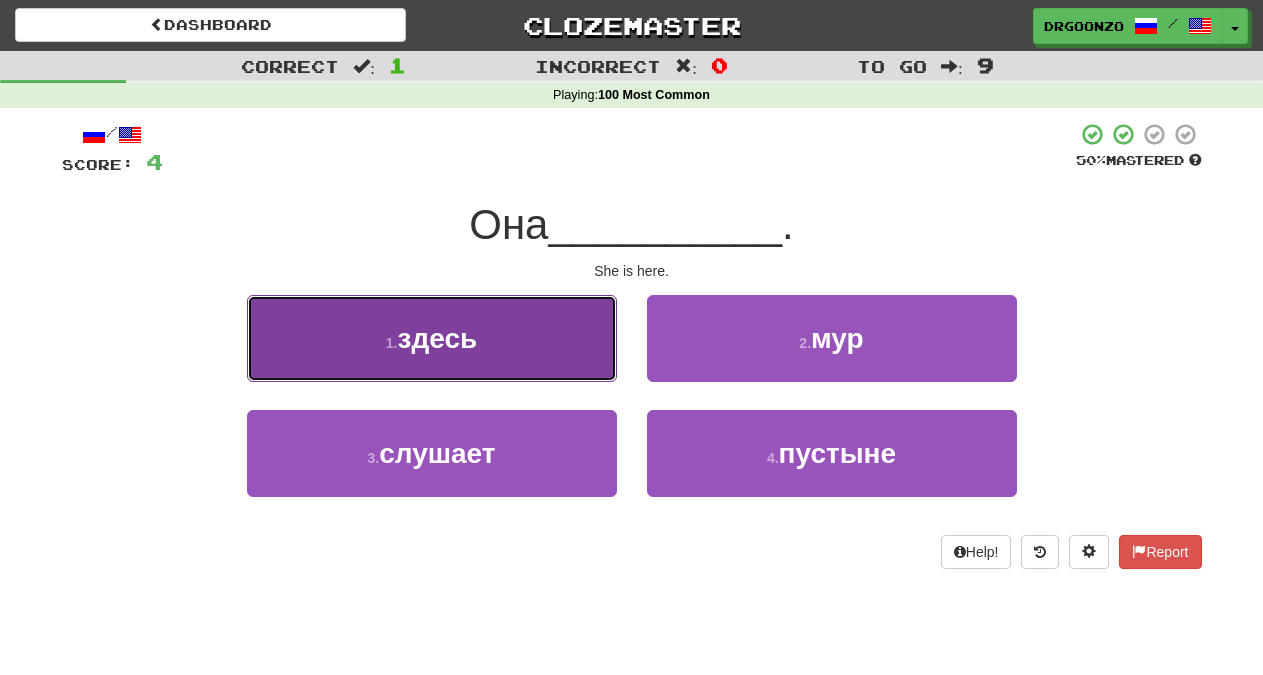 click on "1 .  здесь" at bounding box center (432, 338) 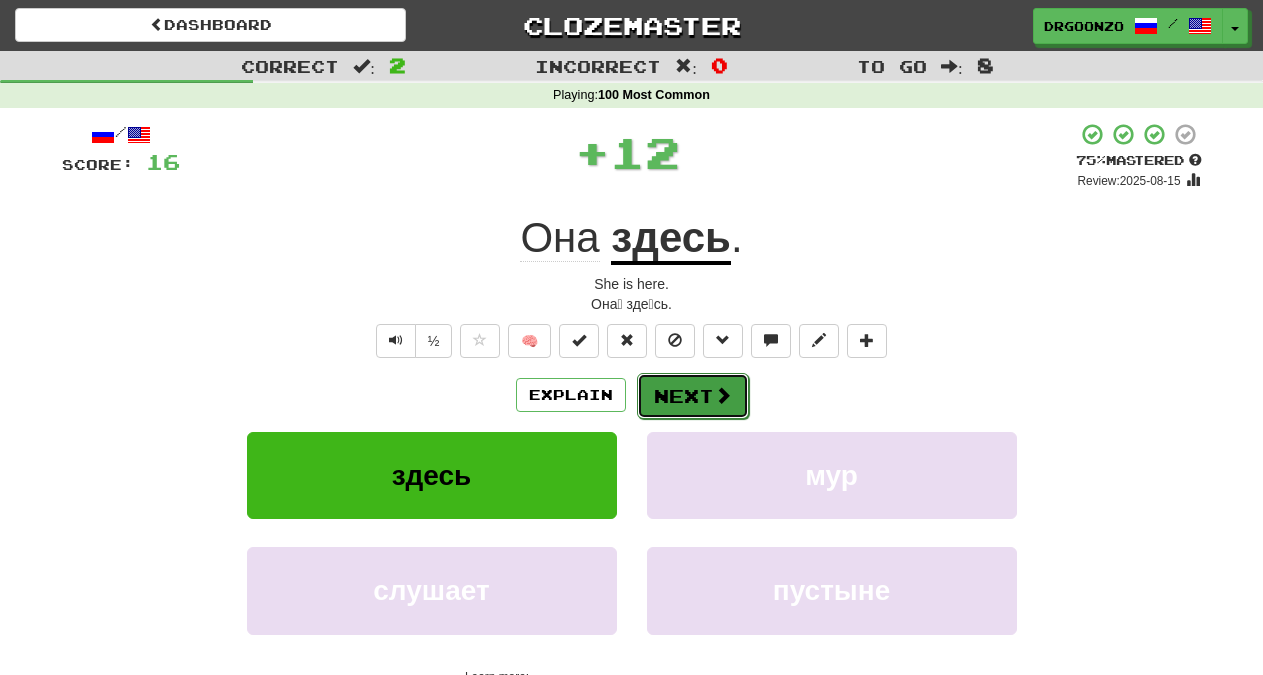 click on "Next" at bounding box center [693, 396] 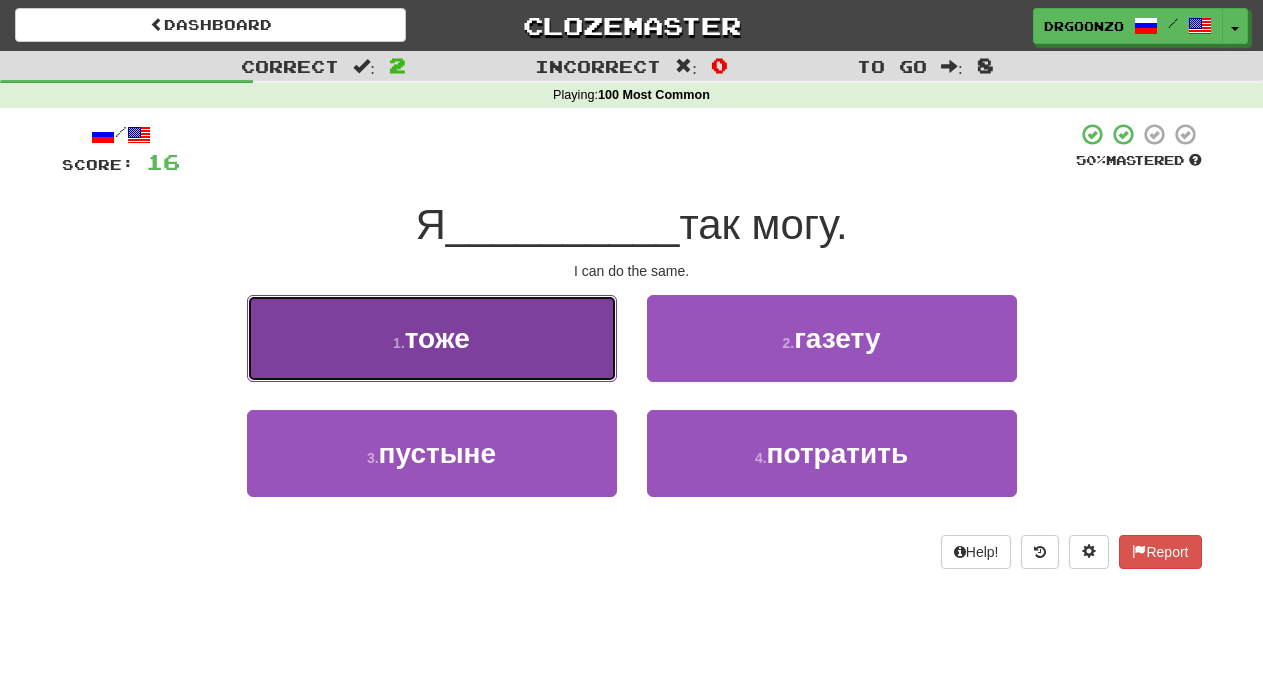 click on "тоже" at bounding box center (437, 338) 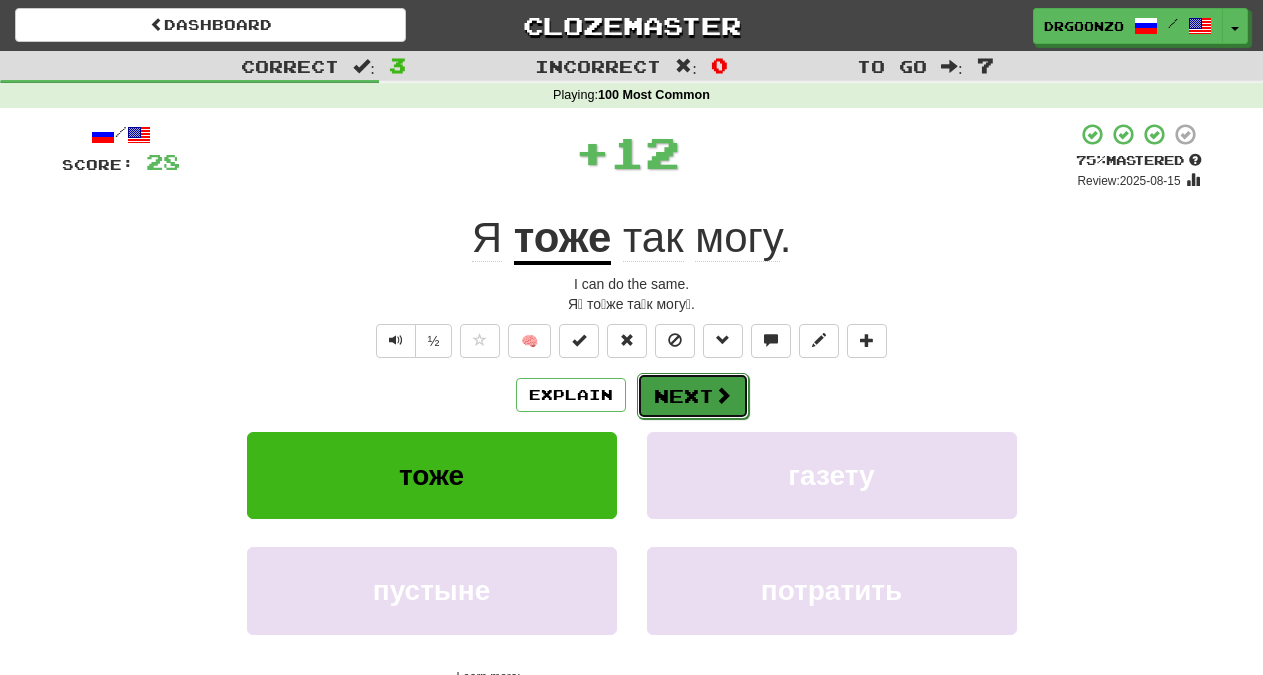 click on "Next" at bounding box center [693, 396] 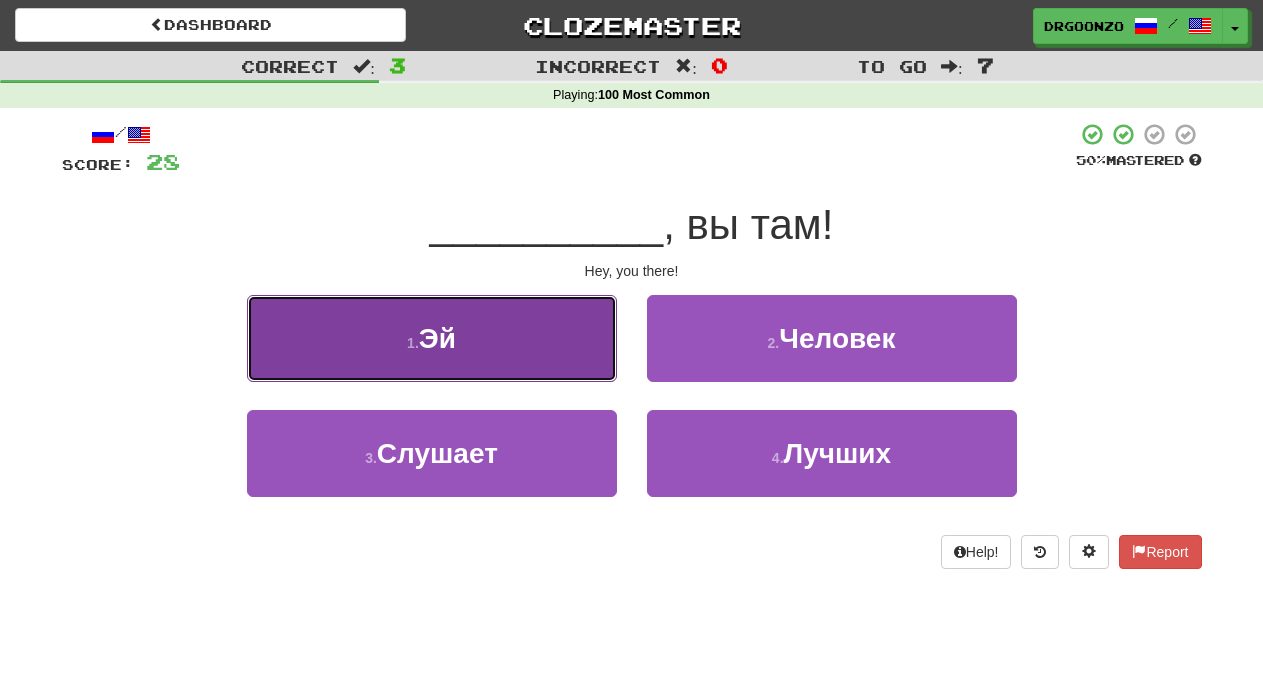 click on "1 .  Эй" at bounding box center [432, 338] 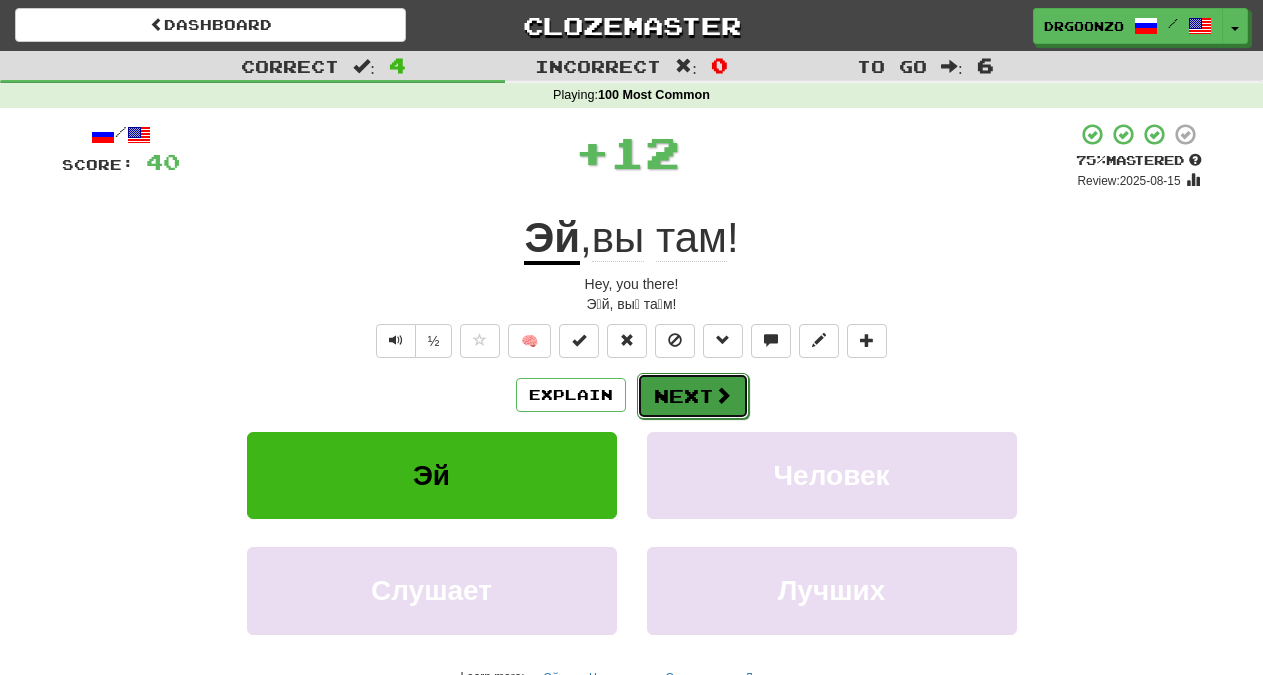 click on "Next" at bounding box center (693, 396) 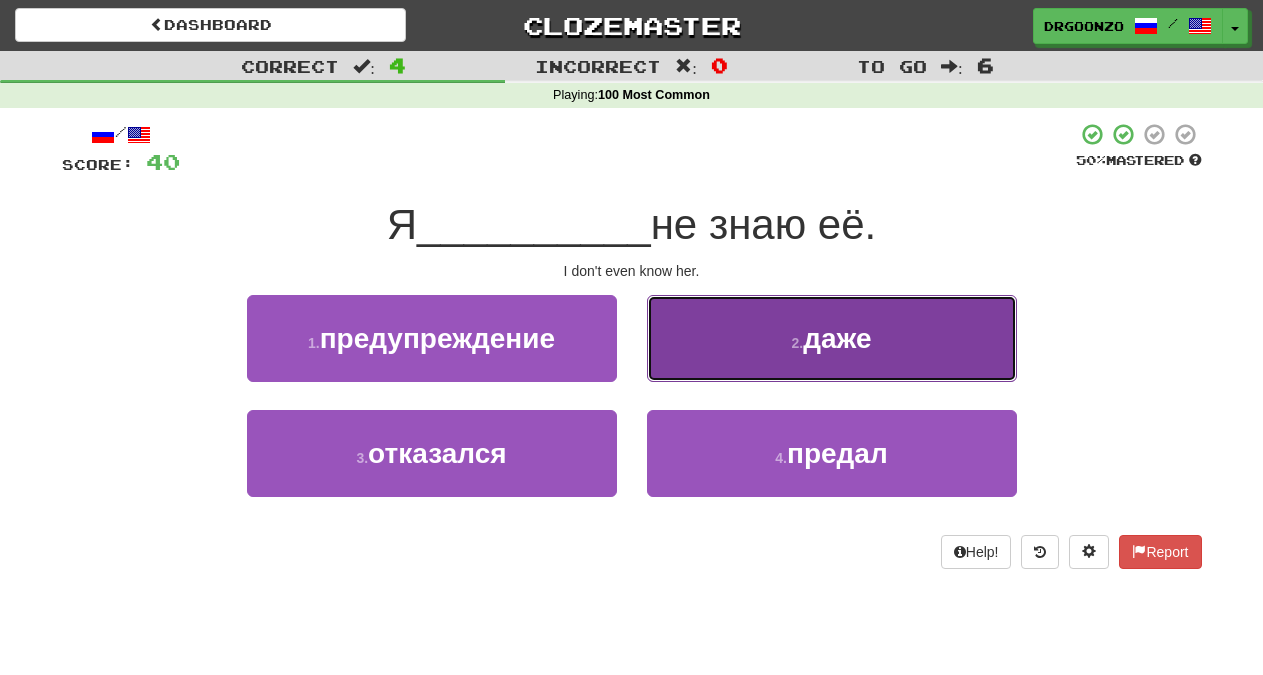 click on "даже" at bounding box center [837, 338] 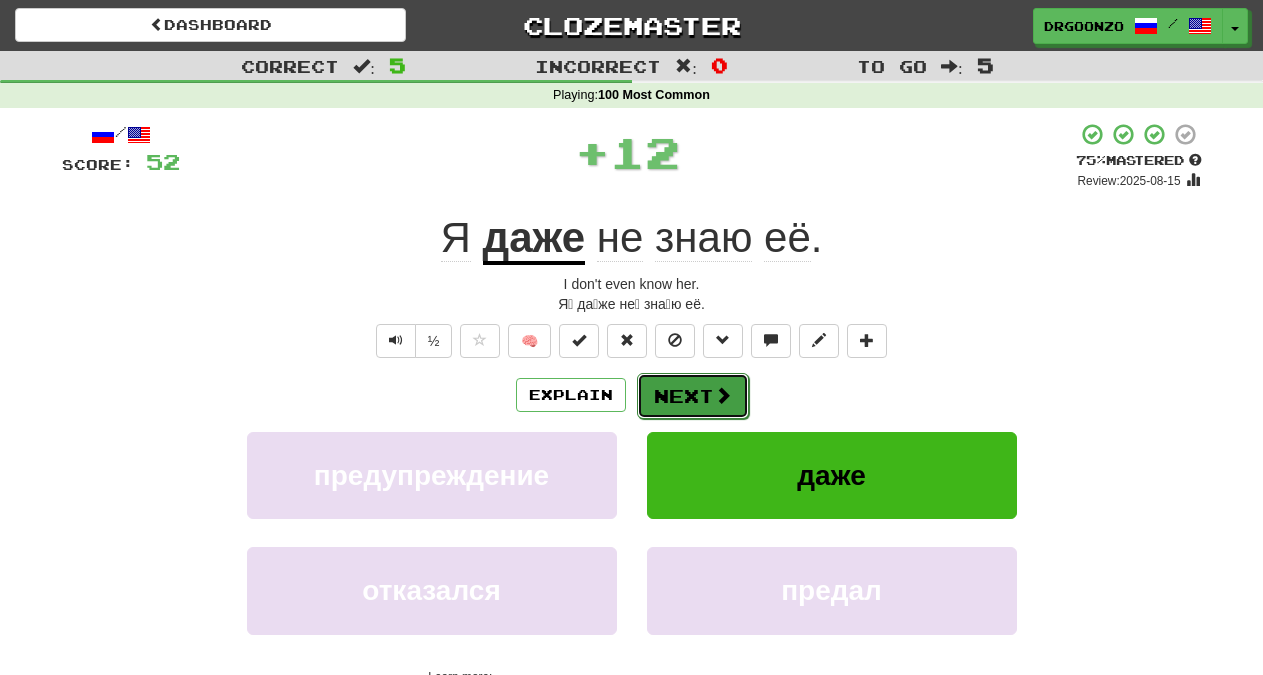 click at bounding box center [723, 395] 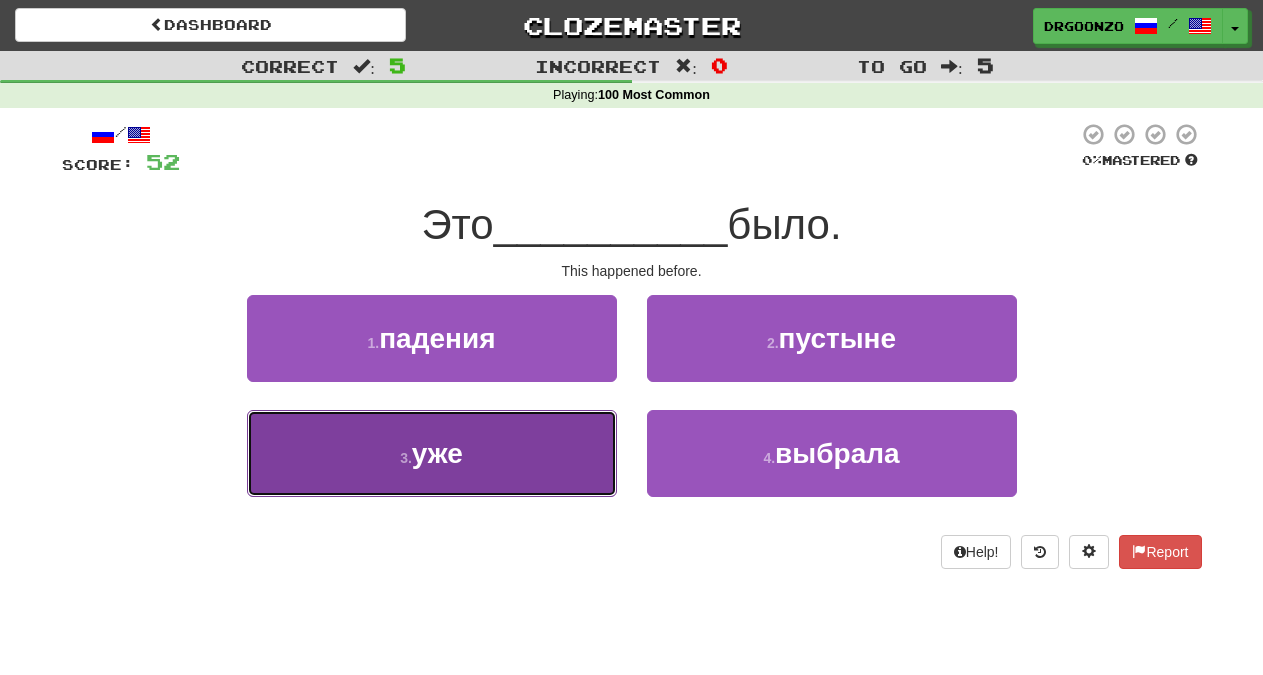 click on "3 .  уже" at bounding box center [432, 453] 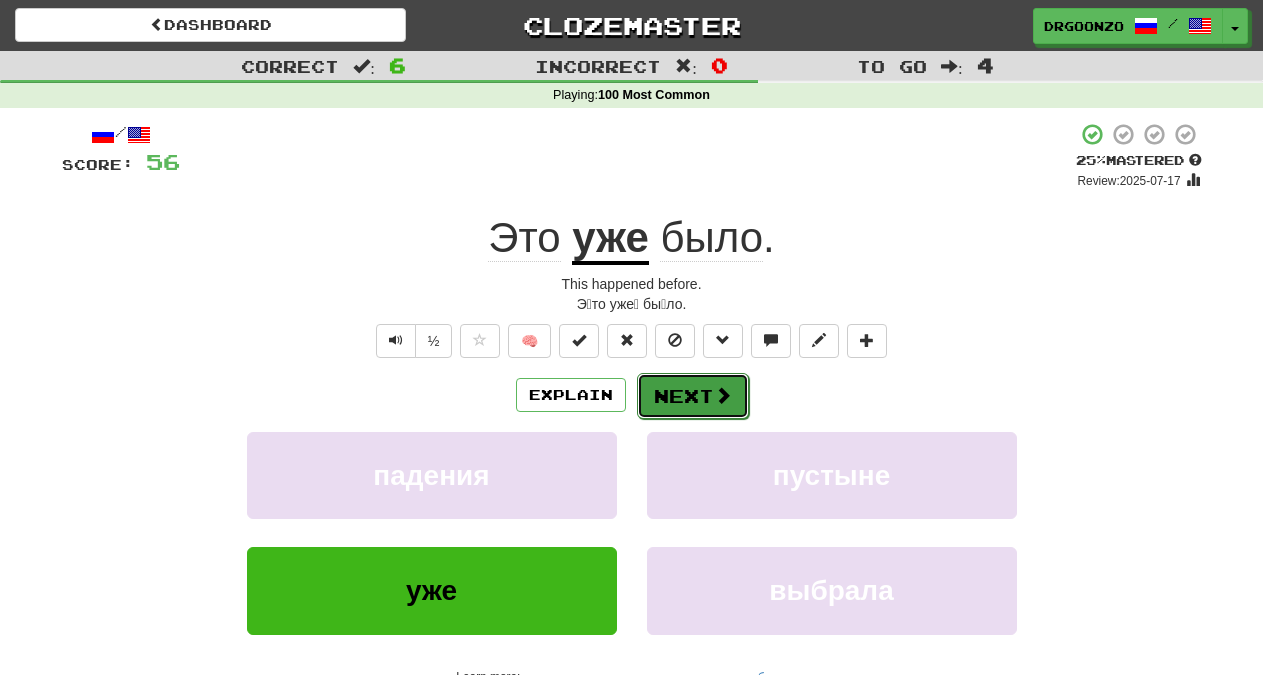 click on "Next" at bounding box center [693, 396] 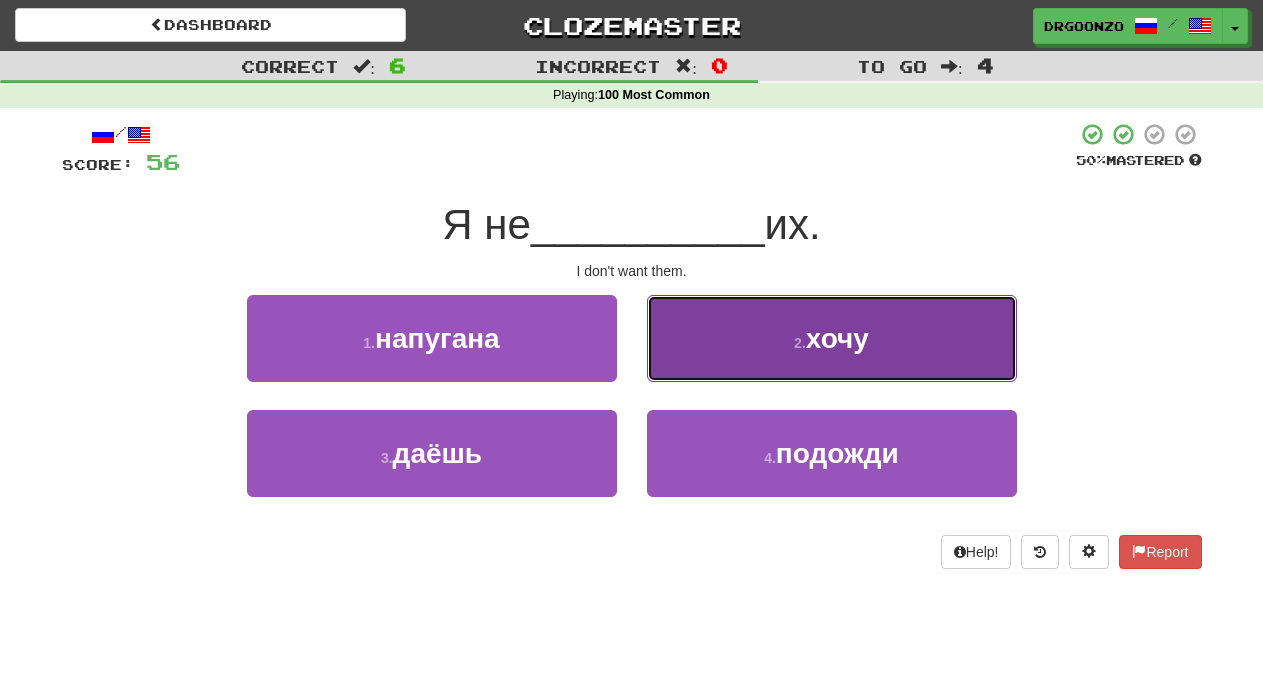 click on "2 .  хочу" at bounding box center (832, 338) 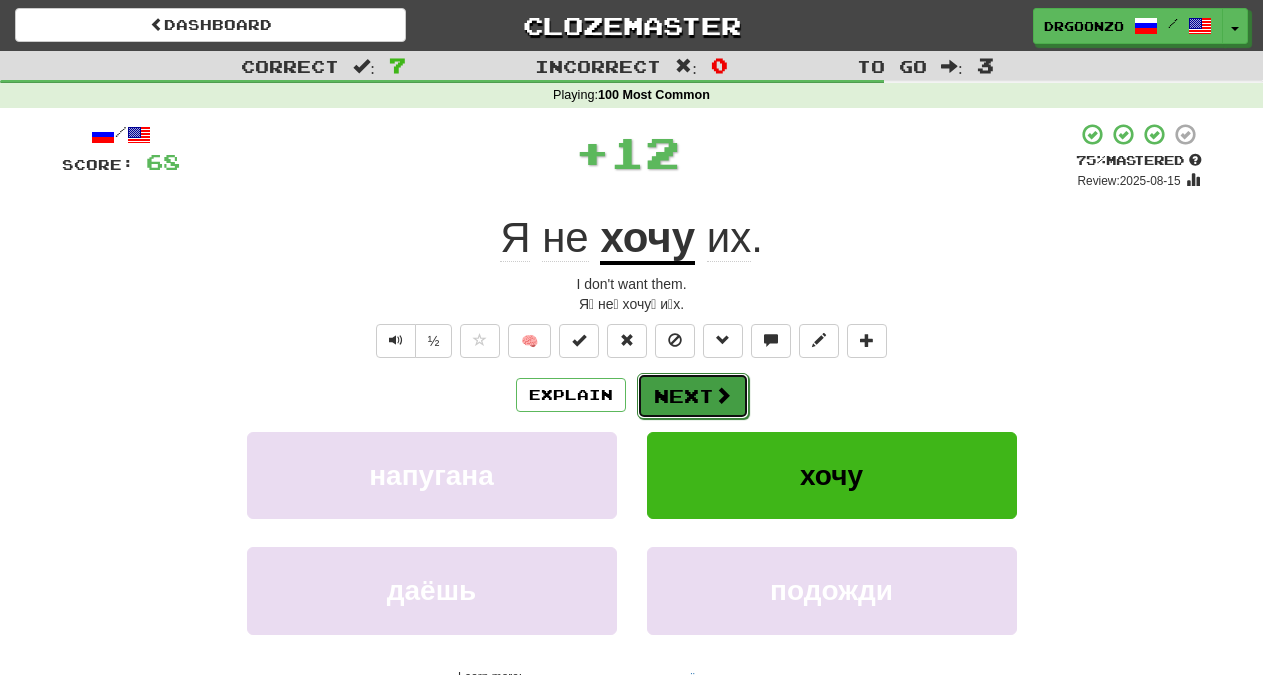 click at bounding box center (723, 395) 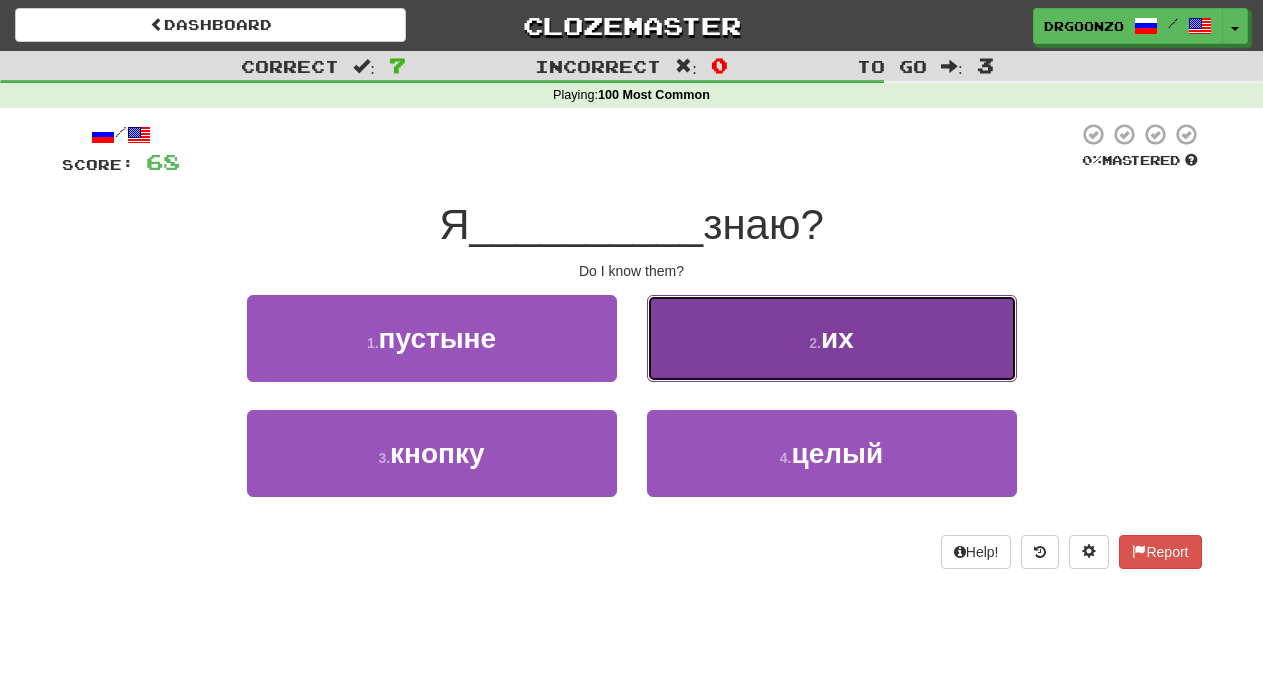 click on "2 ." at bounding box center (815, 343) 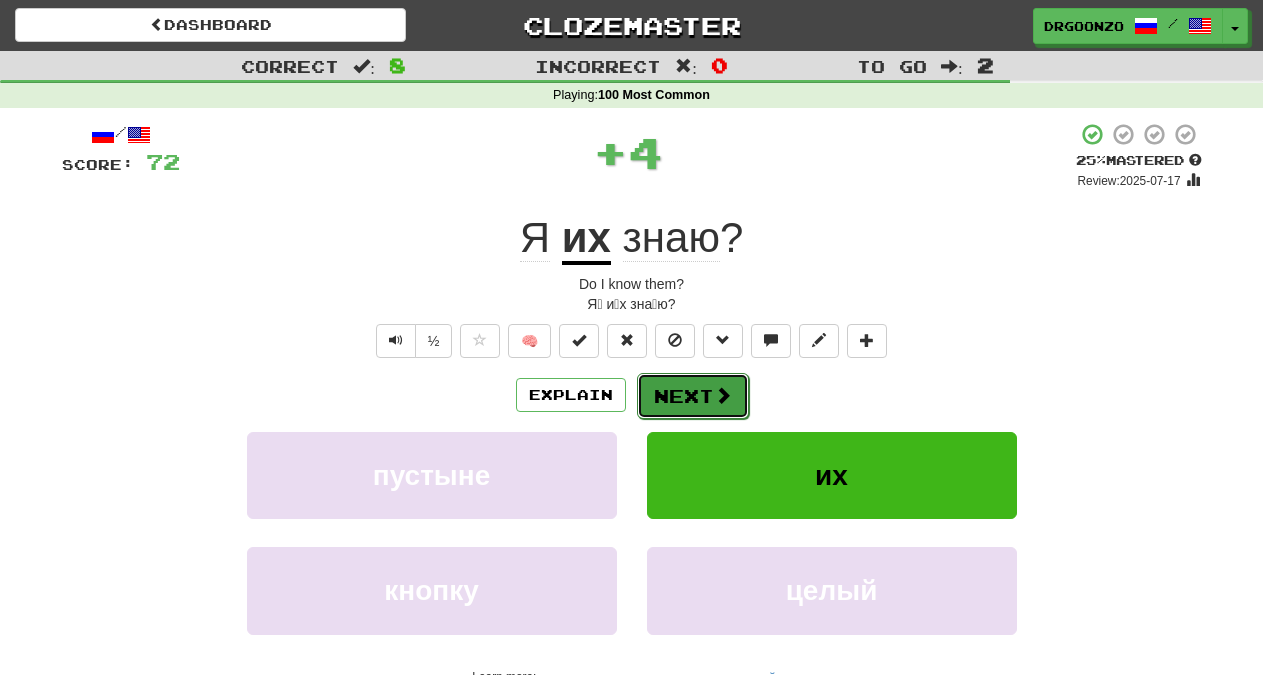 click at bounding box center (723, 395) 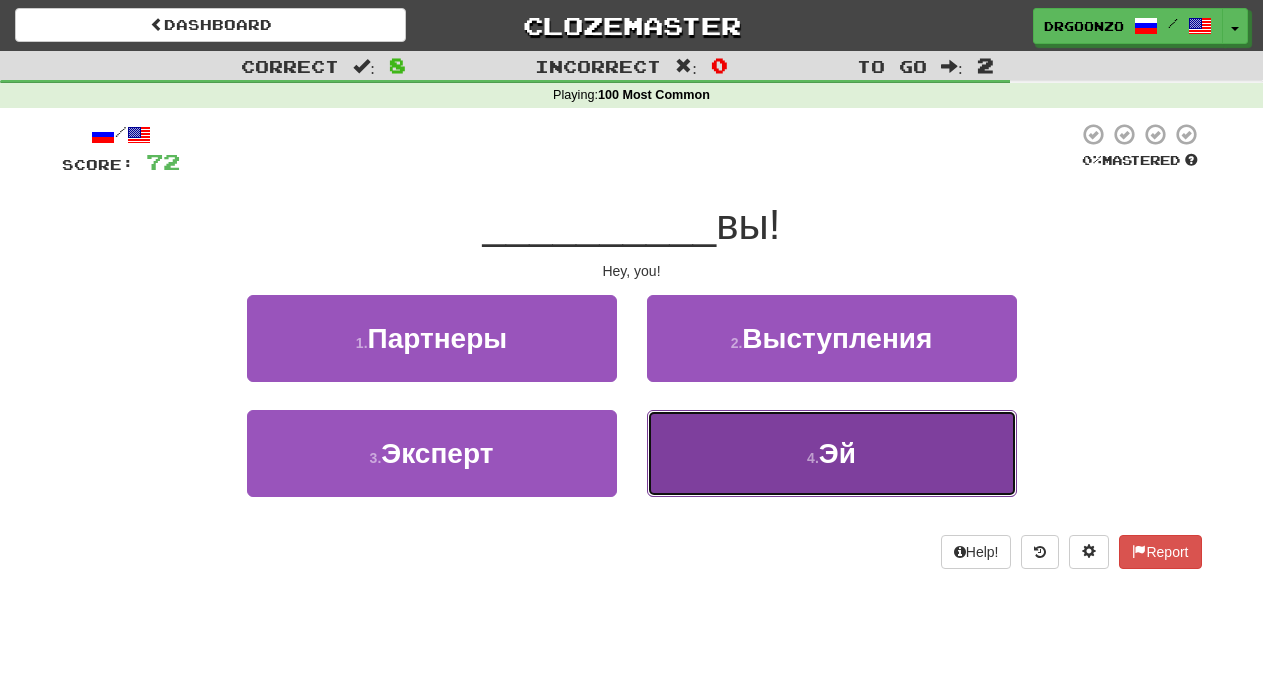 click on "Эй" at bounding box center (837, 453) 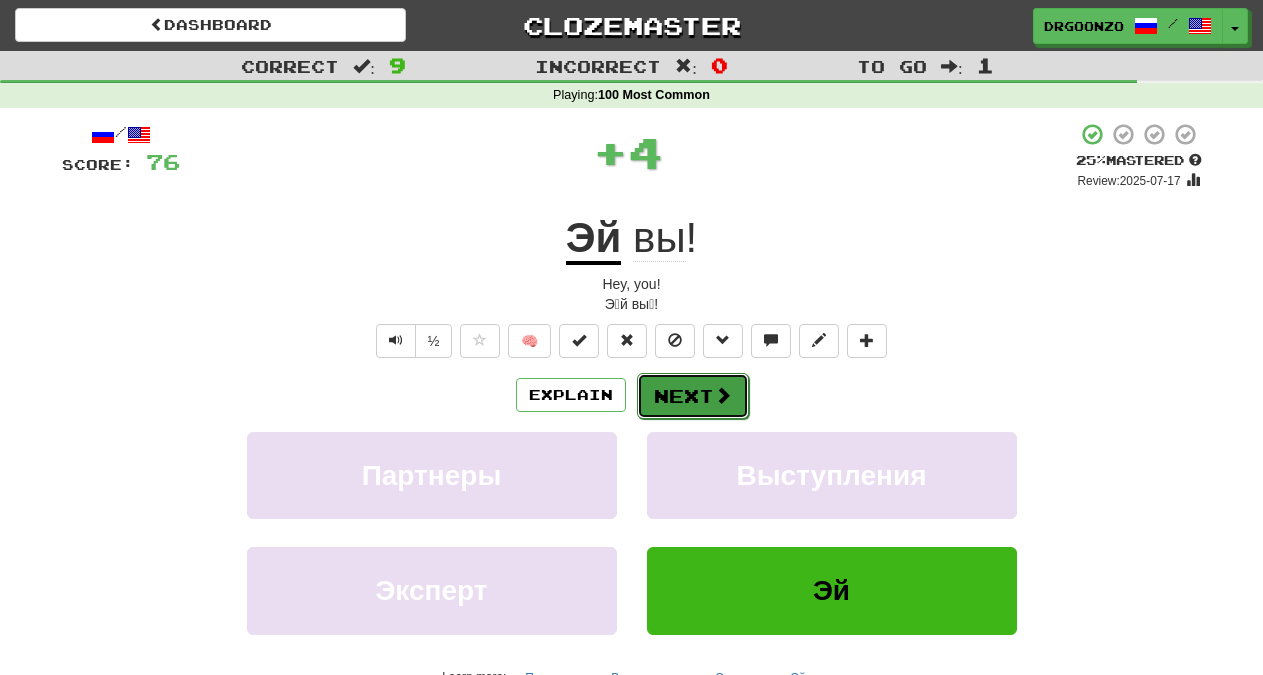click at bounding box center [723, 395] 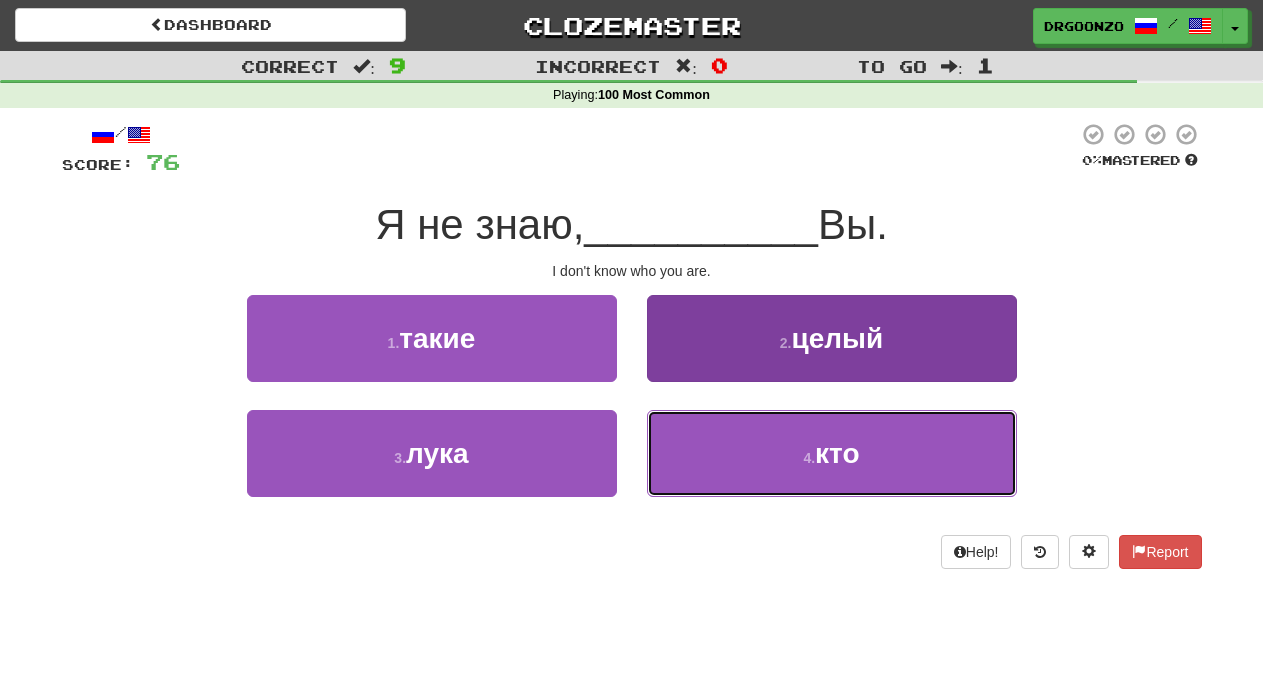click on "кто" at bounding box center [837, 453] 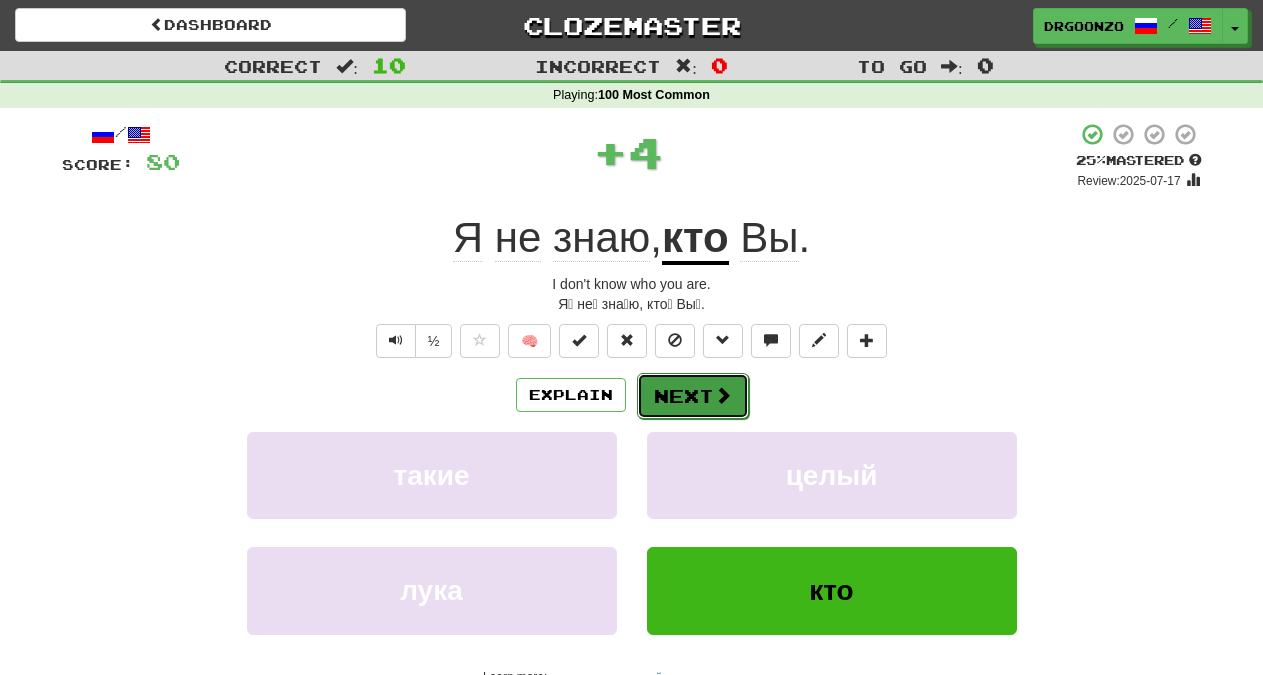 click at bounding box center [723, 395] 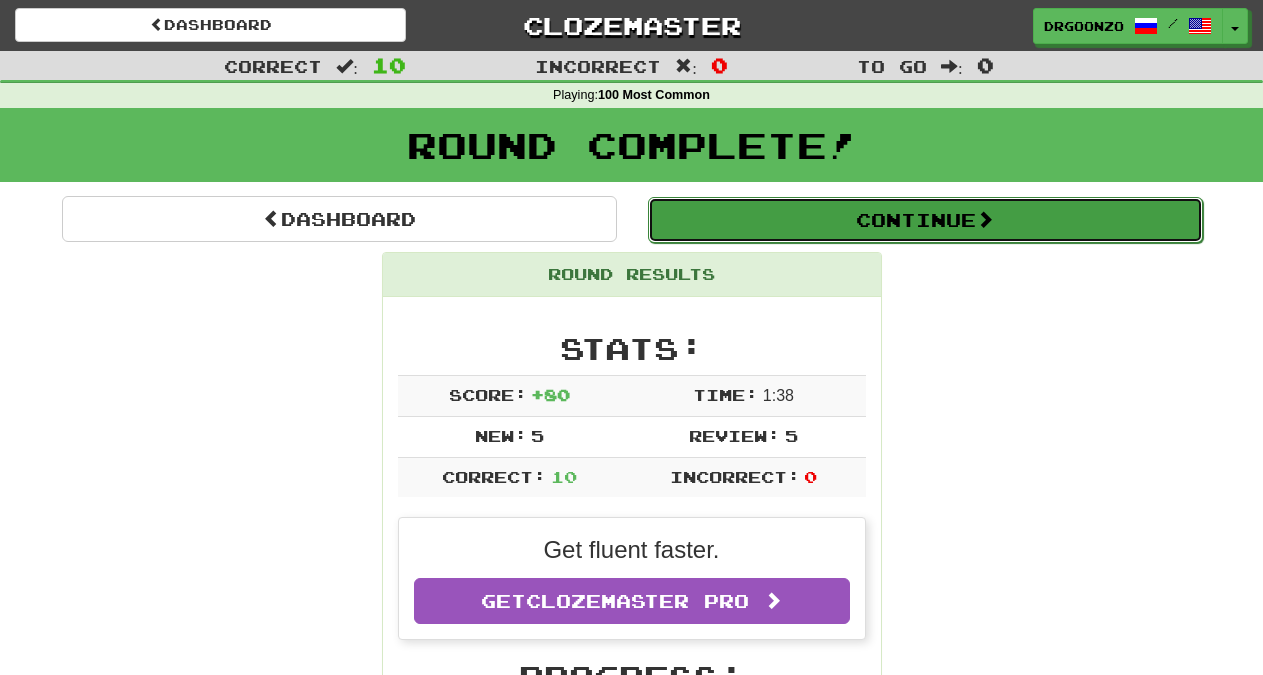 click on "Continue" at bounding box center (925, 220) 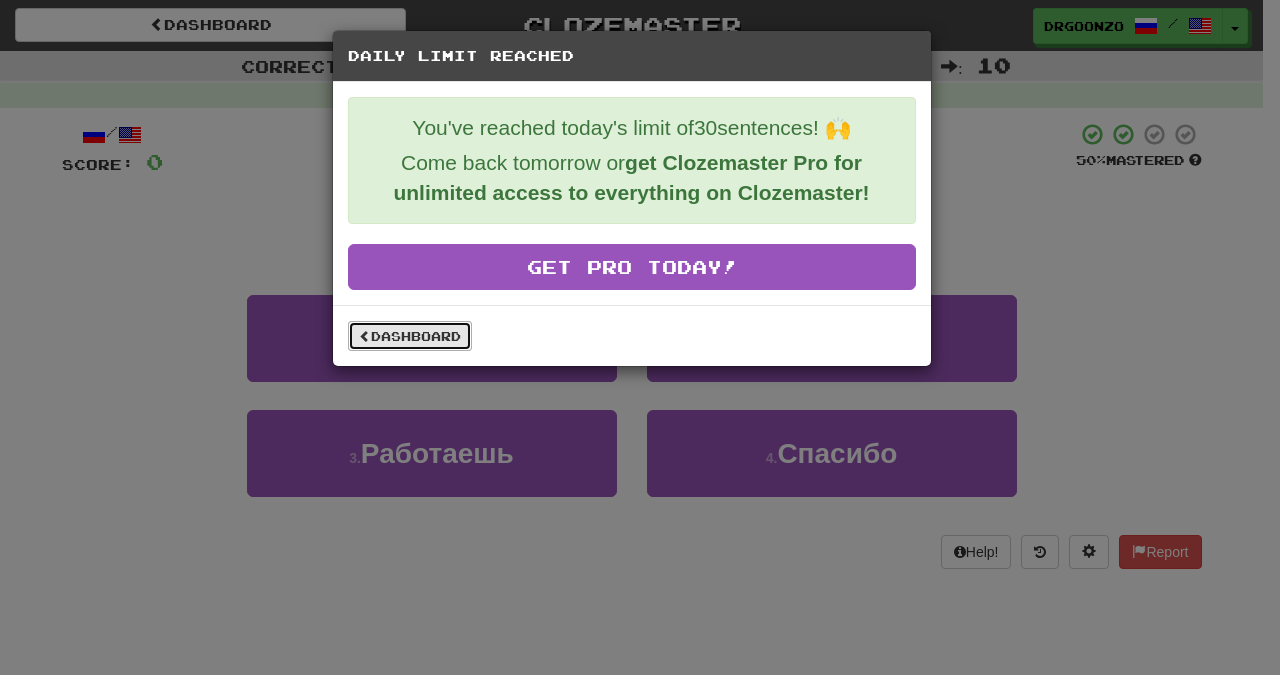 click on "Dashboard" at bounding box center [410, 336] 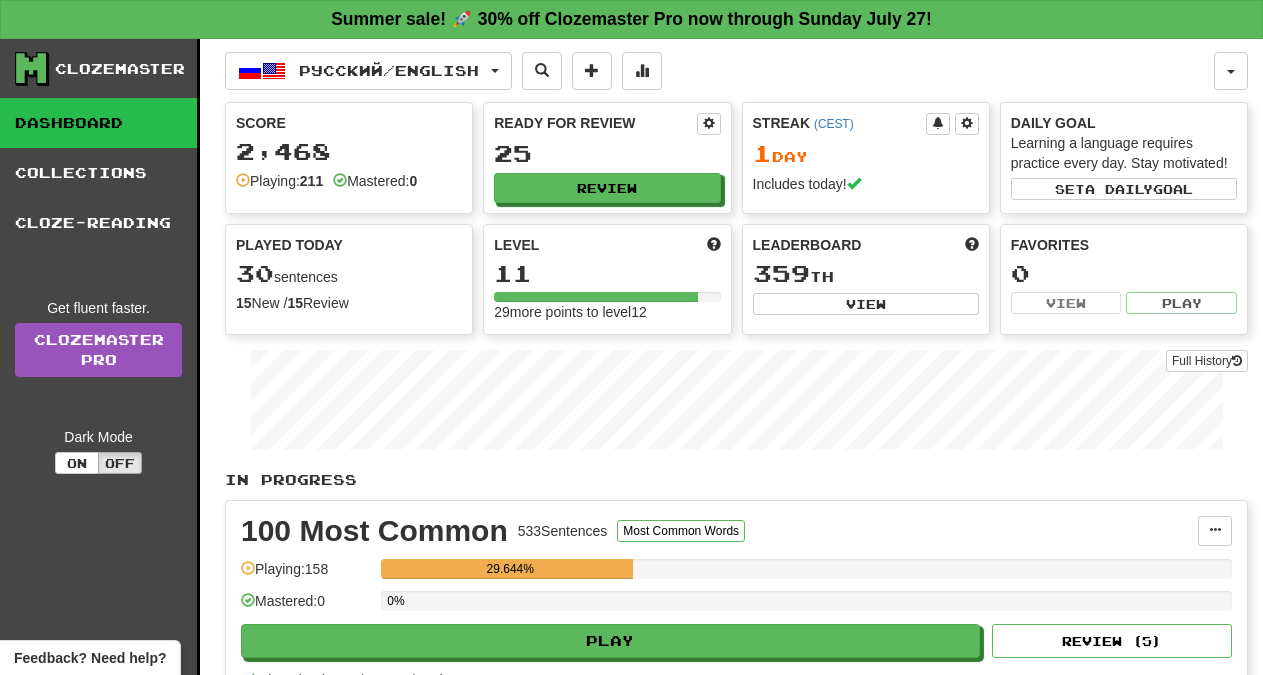 scroll, scrollTop: 0, scrollLeft: 0, axis: both 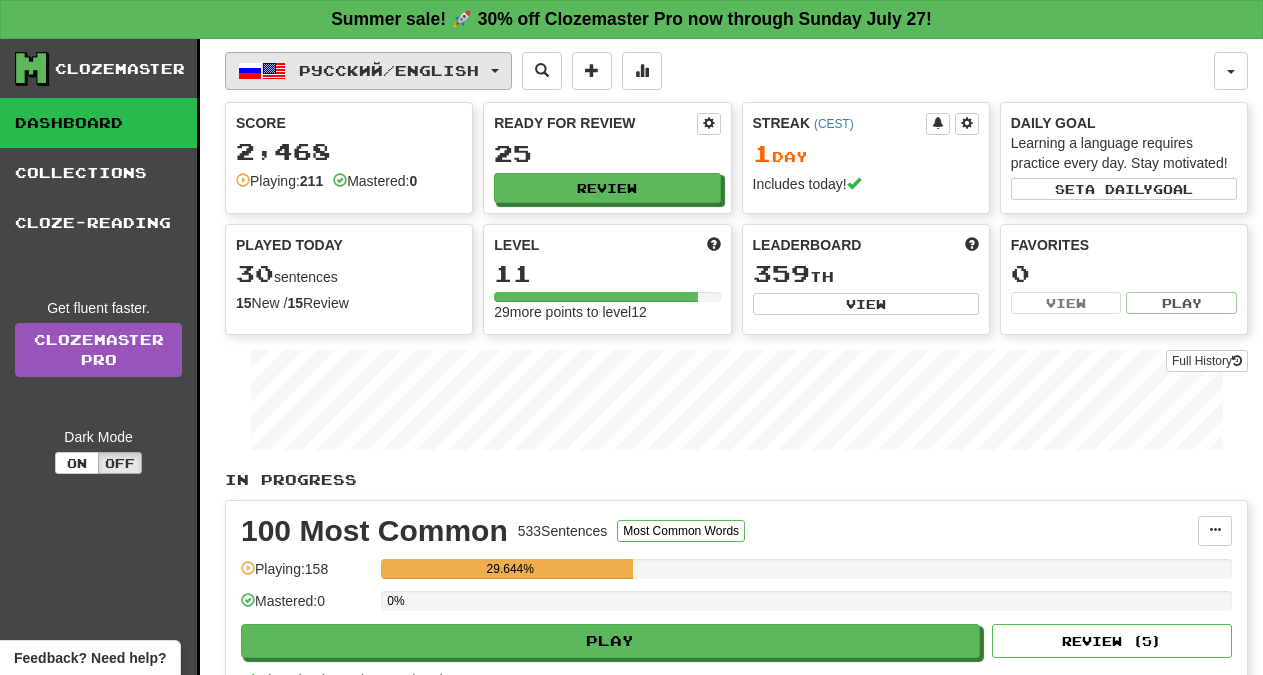 click on "Русский  /  English" at bounding box center [389, 70] 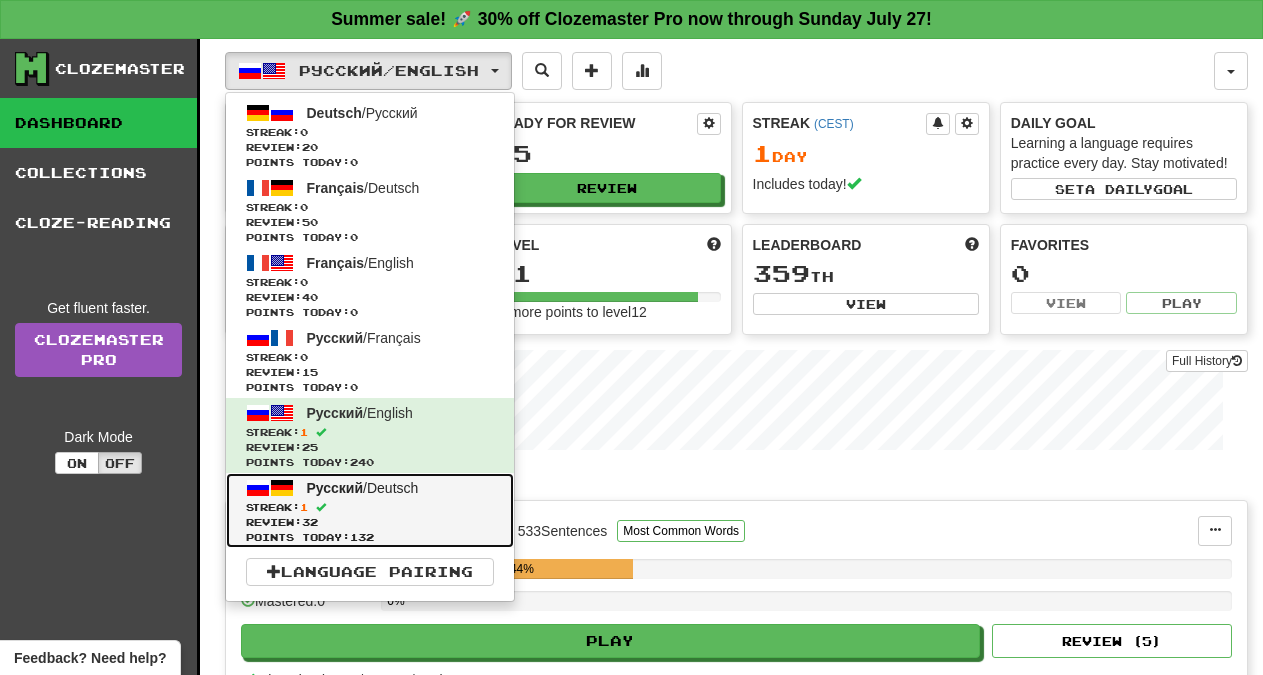 click on "Streak:  1" at bounding box center (370, 507) 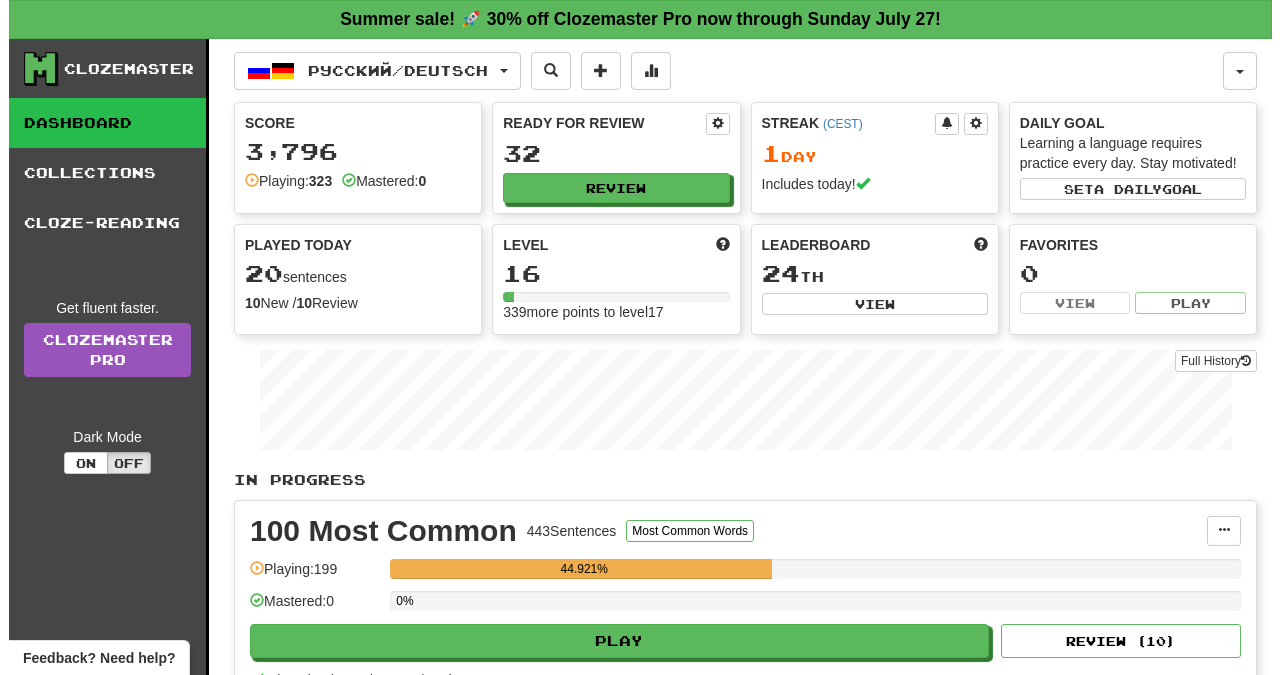 scroll, scrollTop: 0, scrollLeft: 0, axis: both 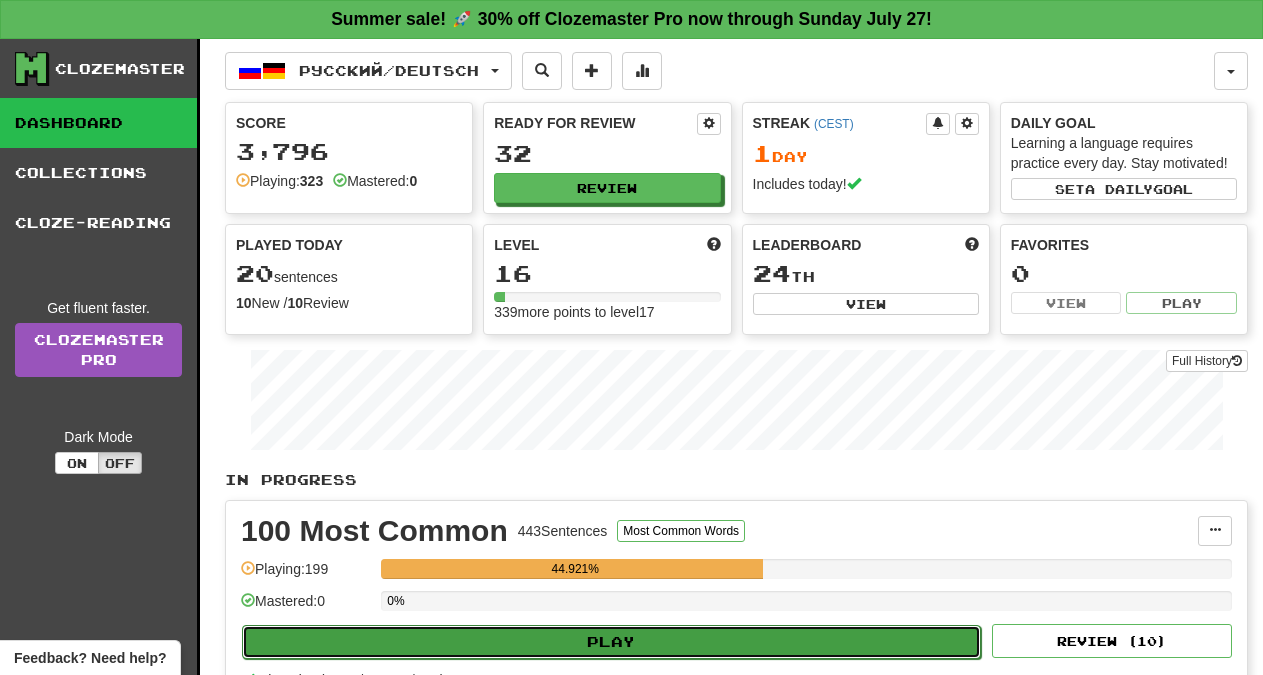 click on "Play" at bounding box center [611, 642] 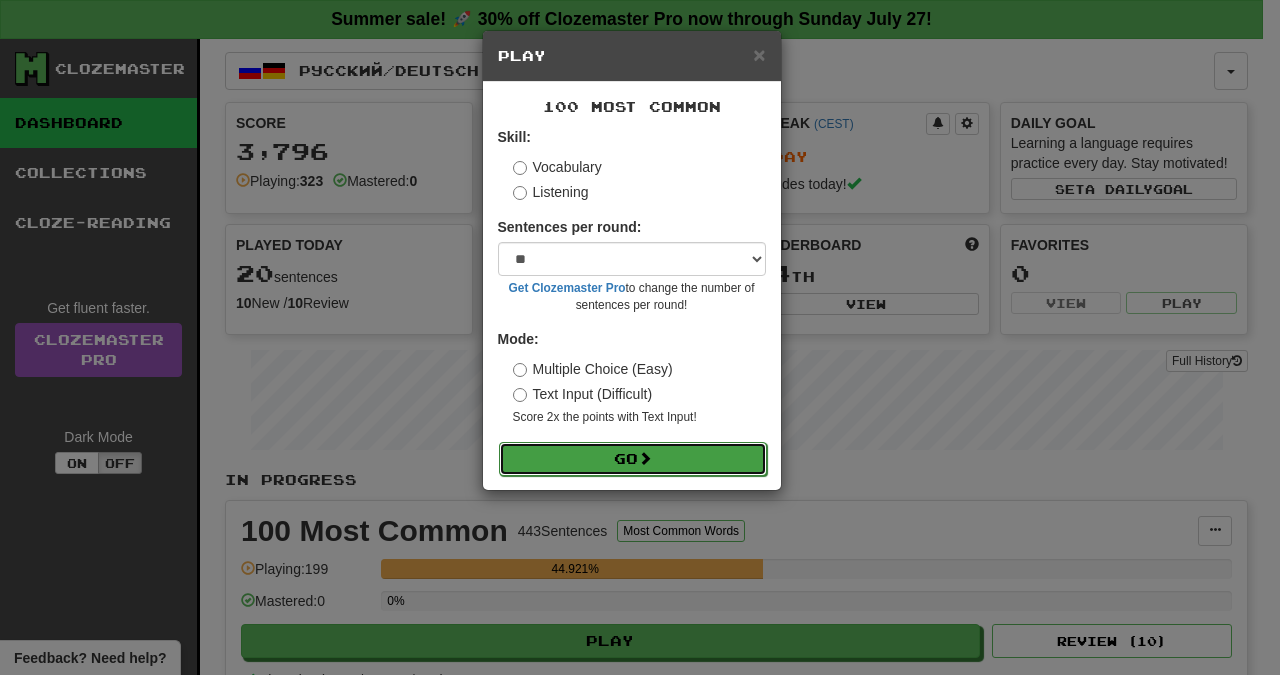 click on "Go" at bounding box center (633, 459) 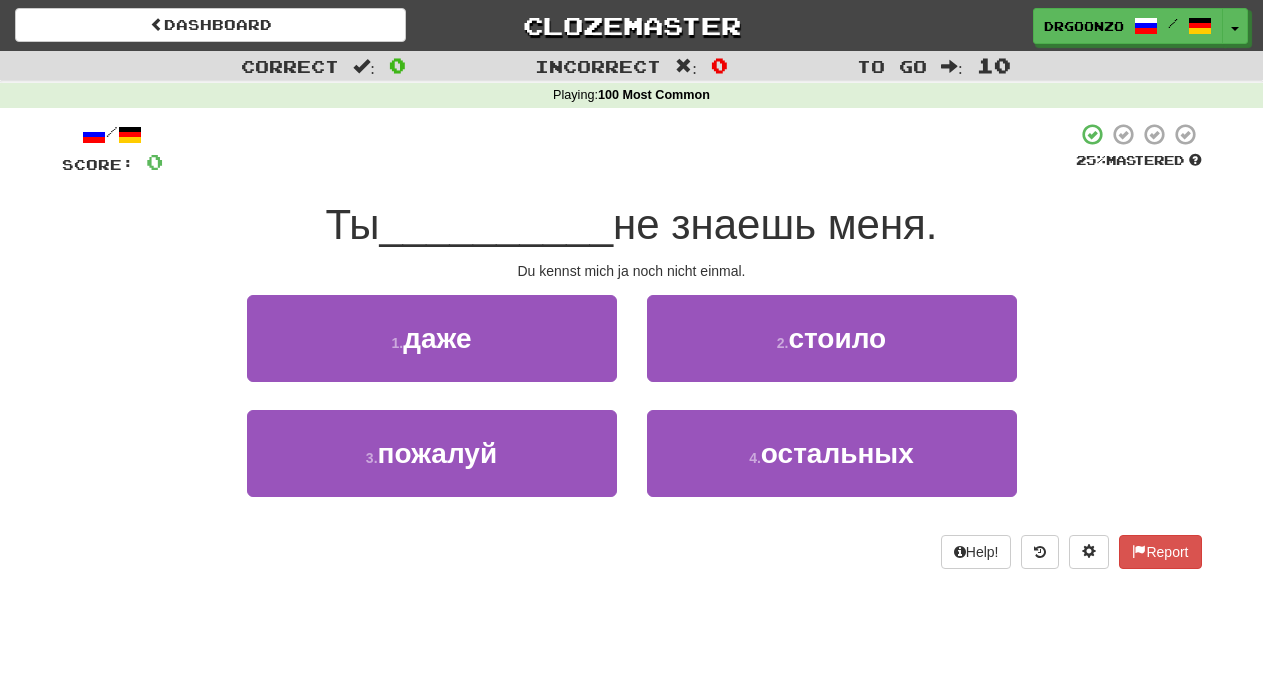 scroll, scrollTop: 0, scrollLeft: 0, axis: both 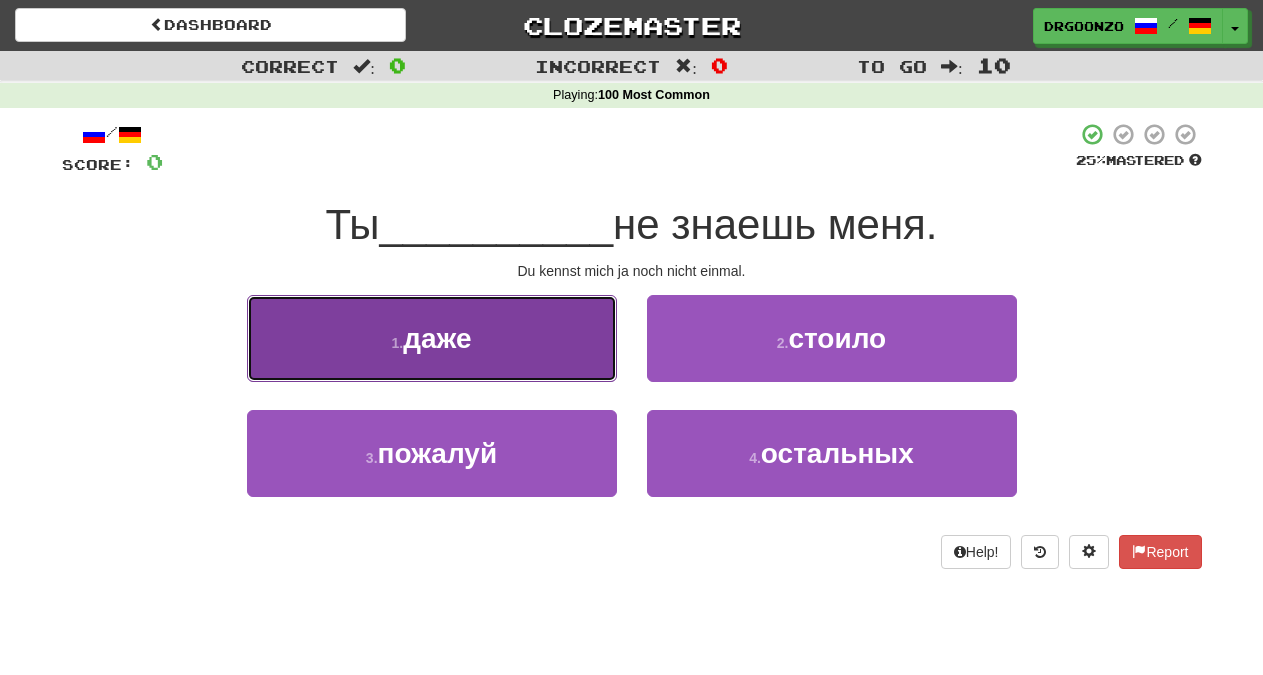 click on "1 .  даже" at bounding box center (432, 338) 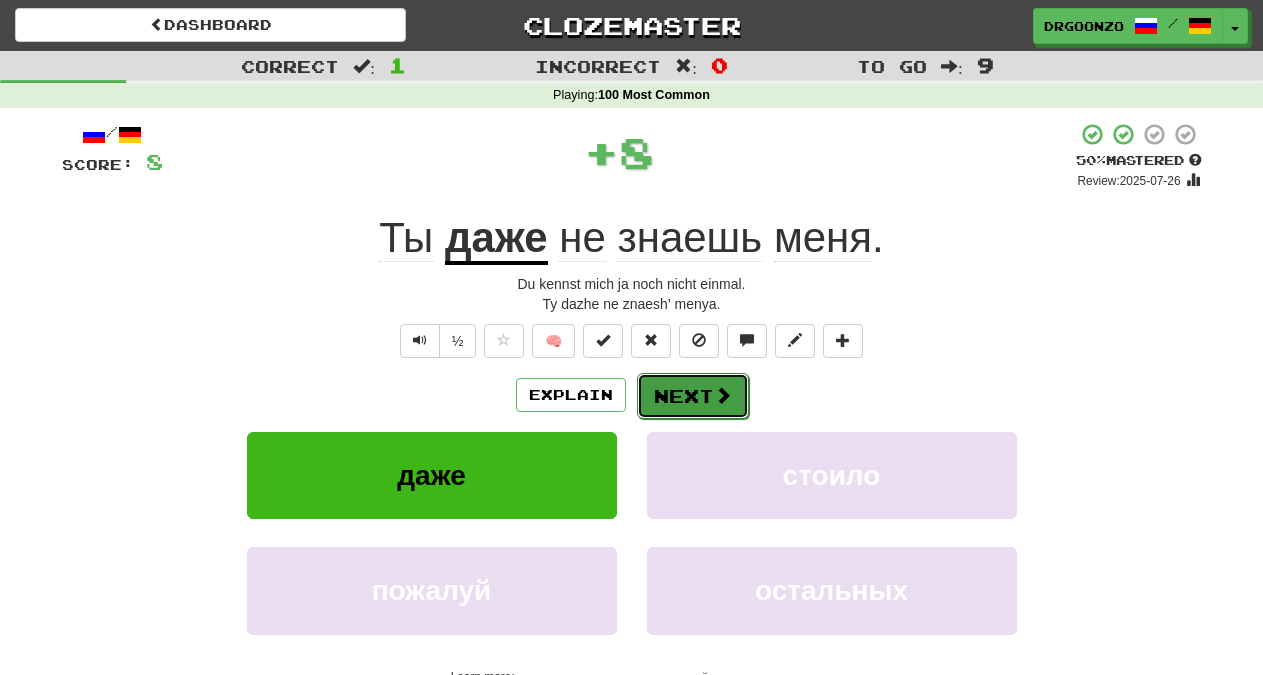 click on "Next" at bounding box center (693, 396) 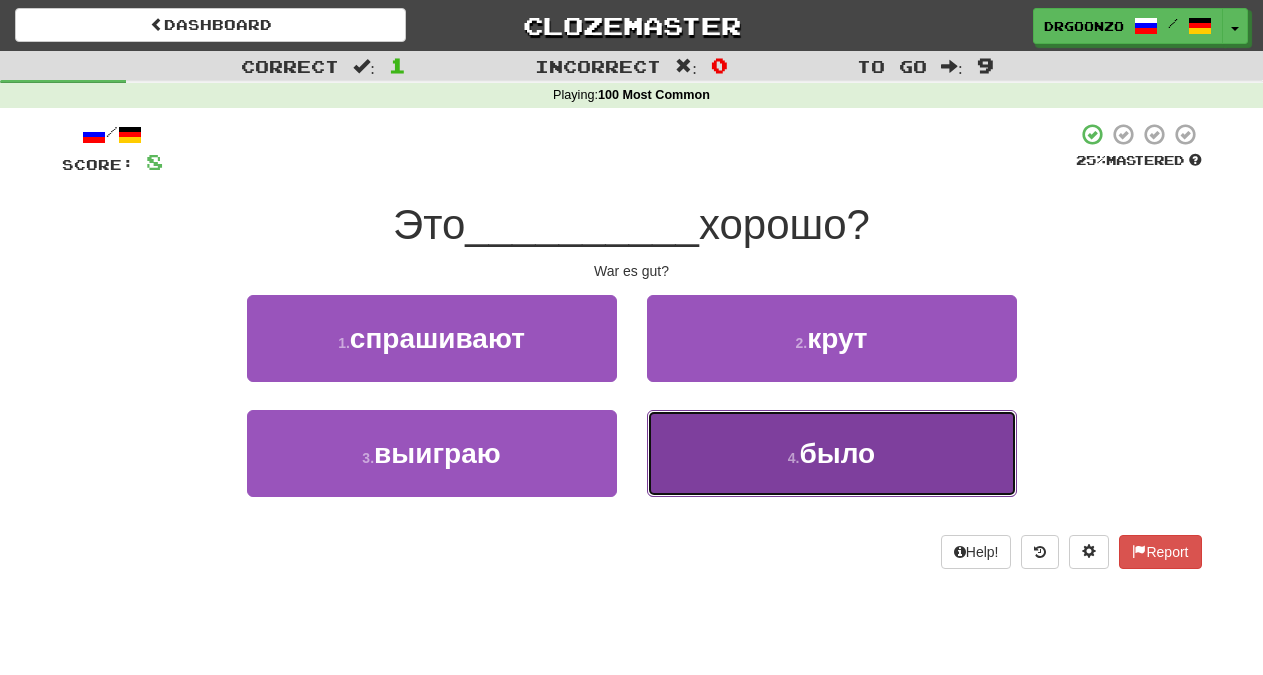 click on "4 .  было" at bounding box center (832, 453) 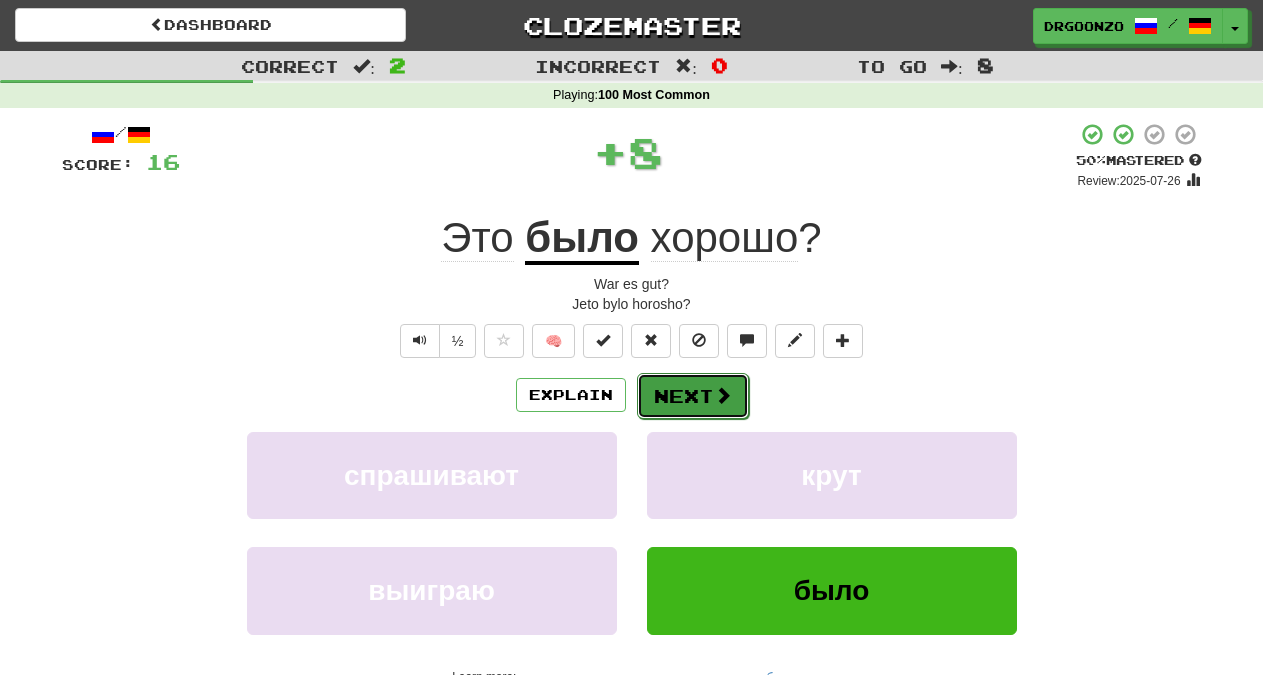 click on "Next" at bounding box center (693, 396) 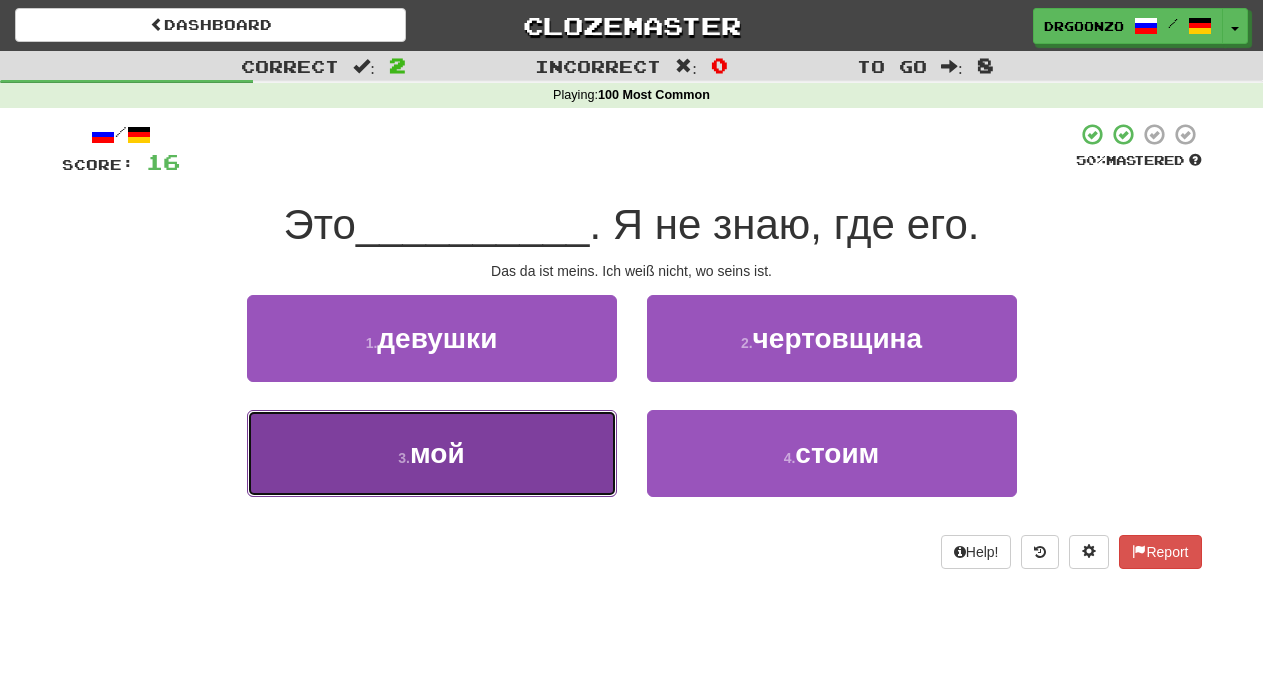click on "3 .  мой" at bounding box center (432, 453) 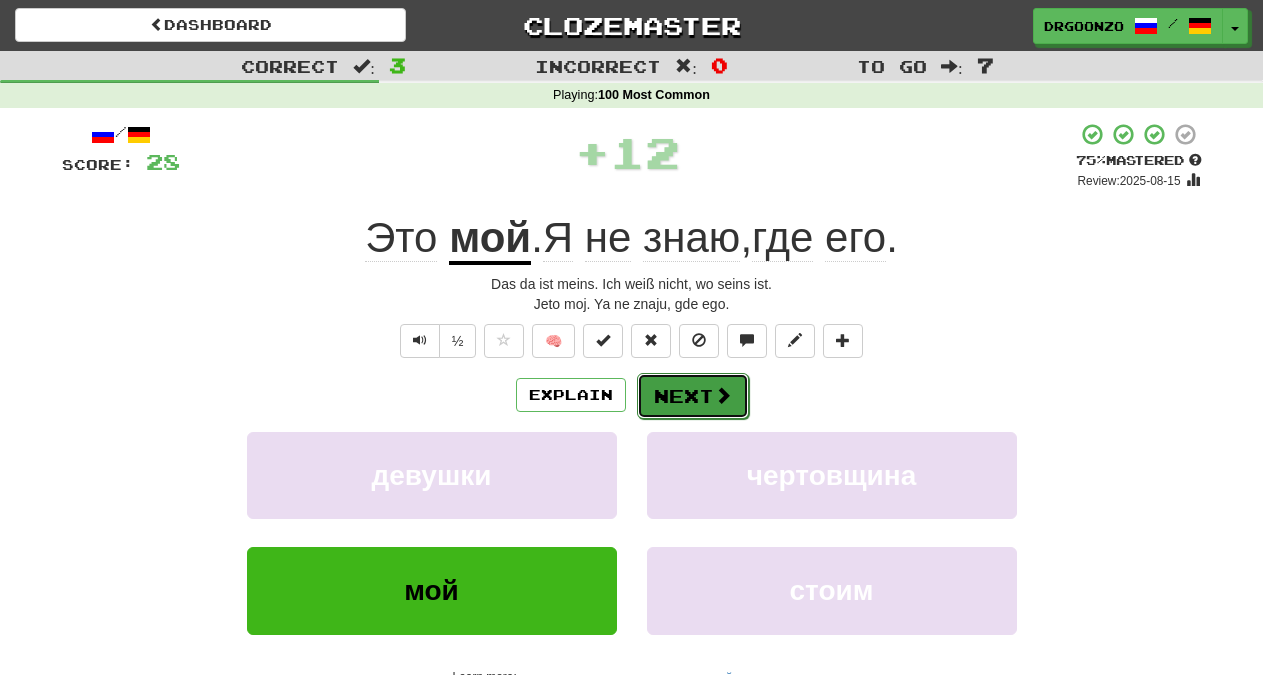click on "Next" at bounding box center (693, 396) 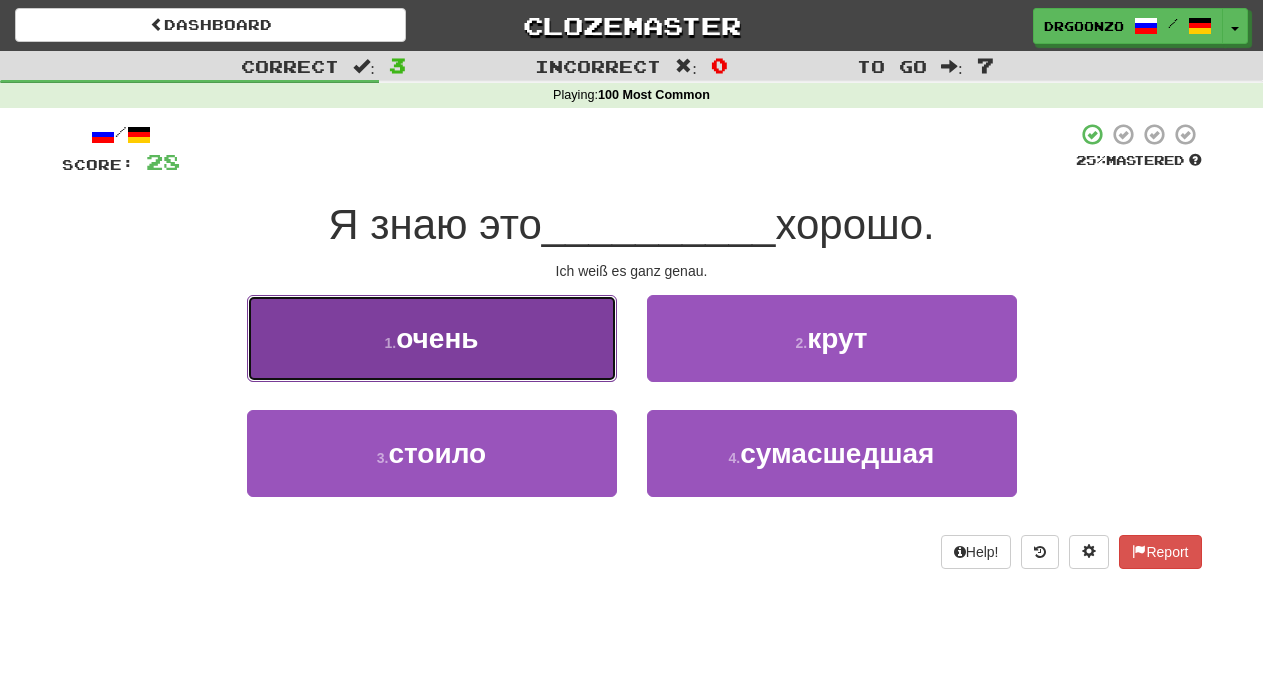 click on "очень" at bounding box center [437, 338] 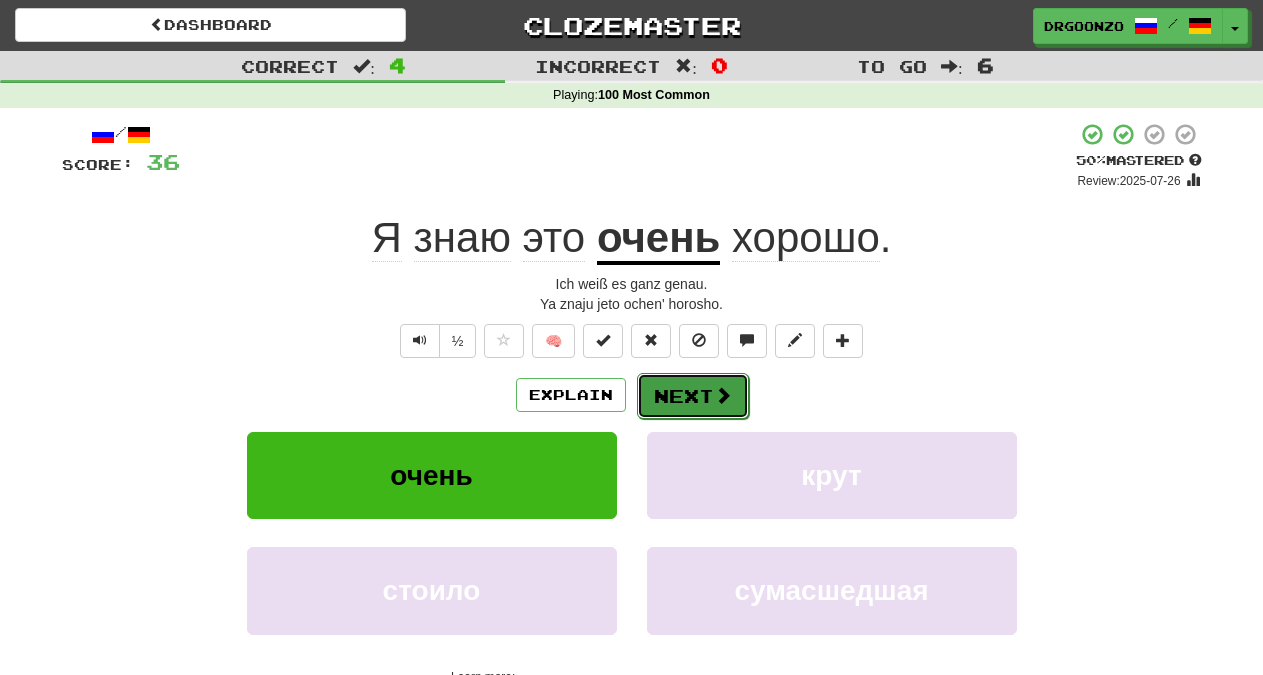 click on "Next" at bounding box center (693, 396) 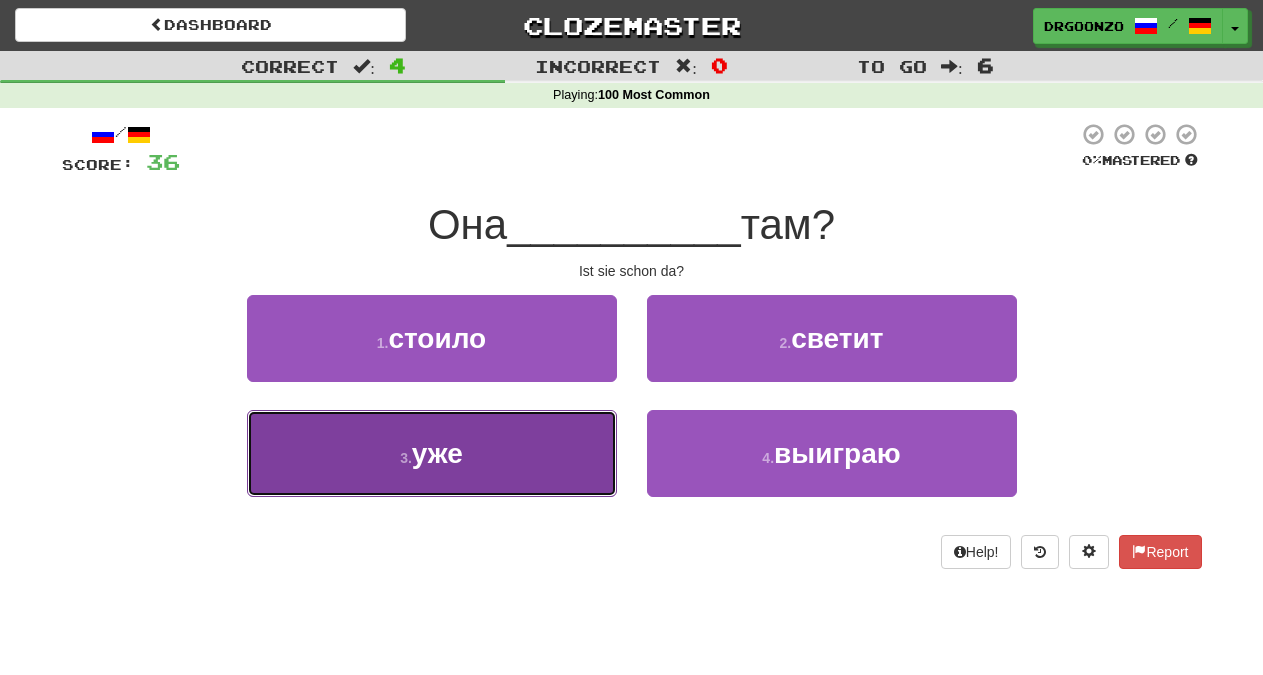 click on "3 .  уже" at bounding box center [432, 453] 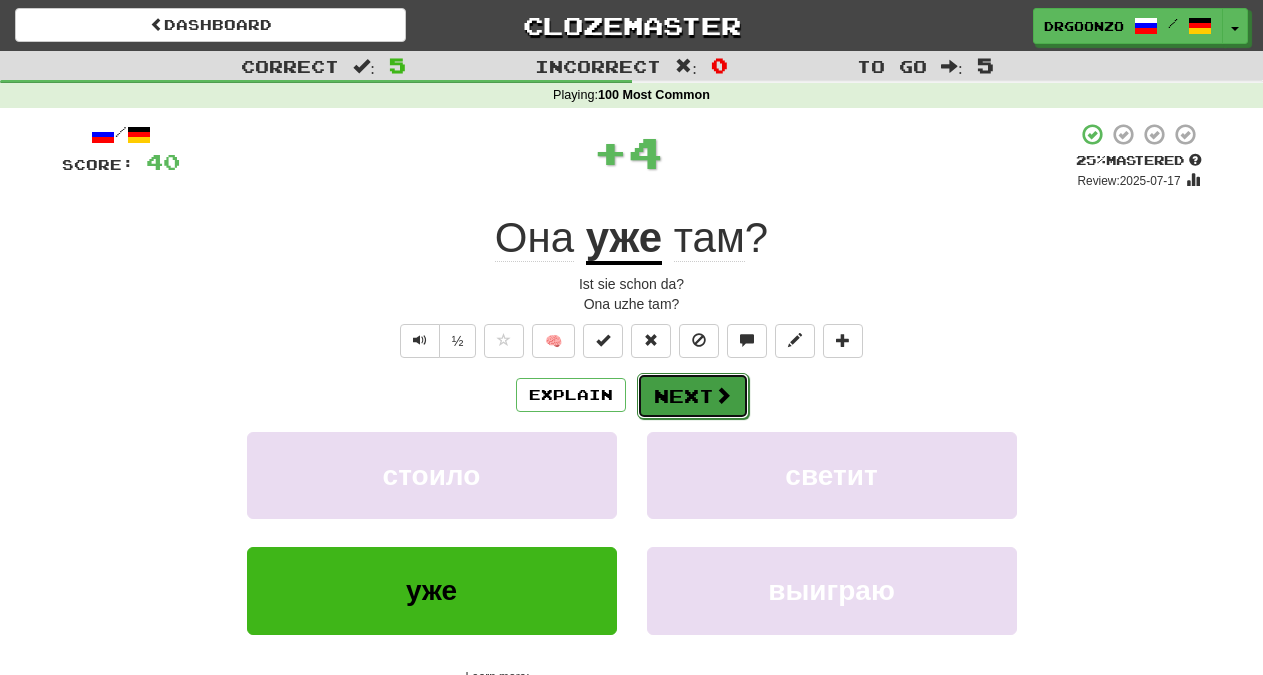 click on "Next" at bounding box center [693, 396] 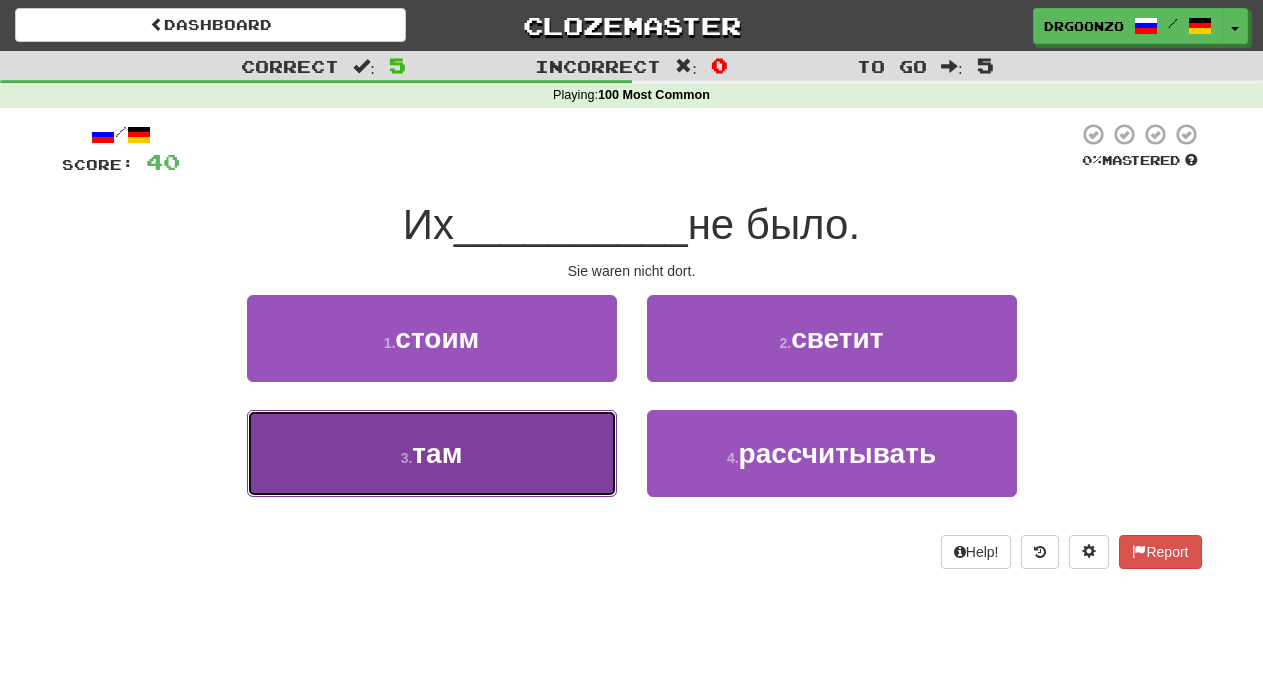click on "3 .  там" at bounding box center [432, 453] 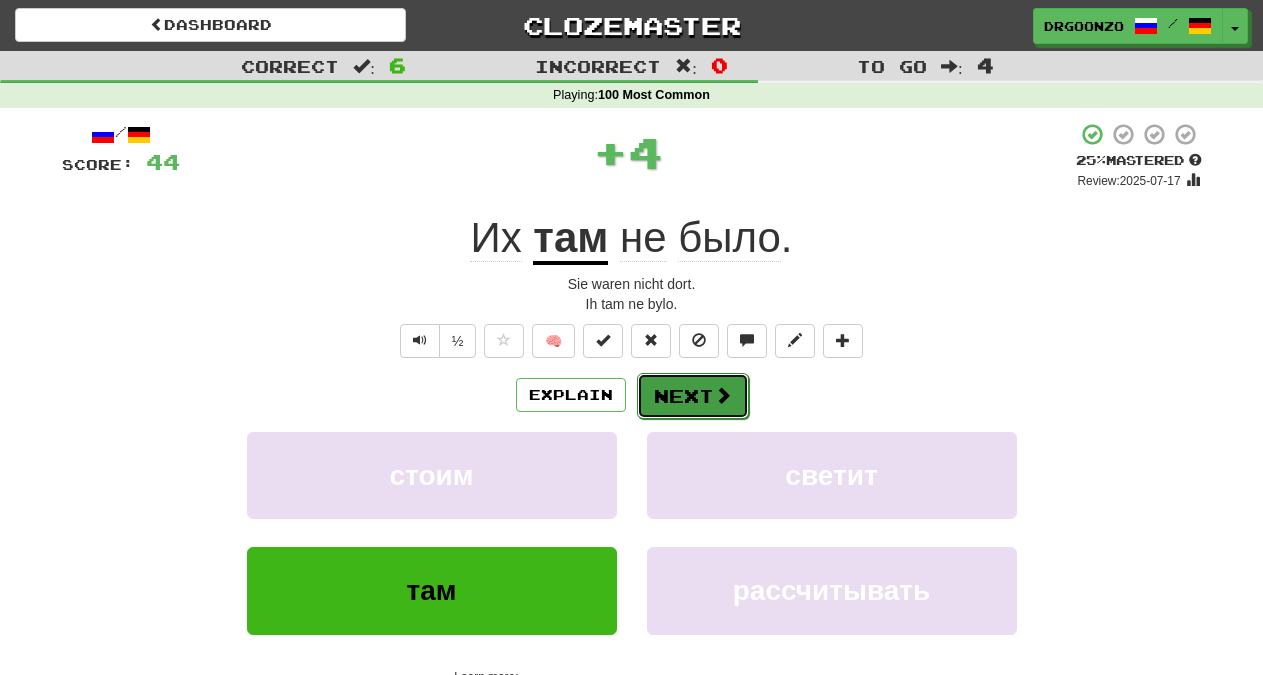 click on "Next" at bounding box center [693, 396] 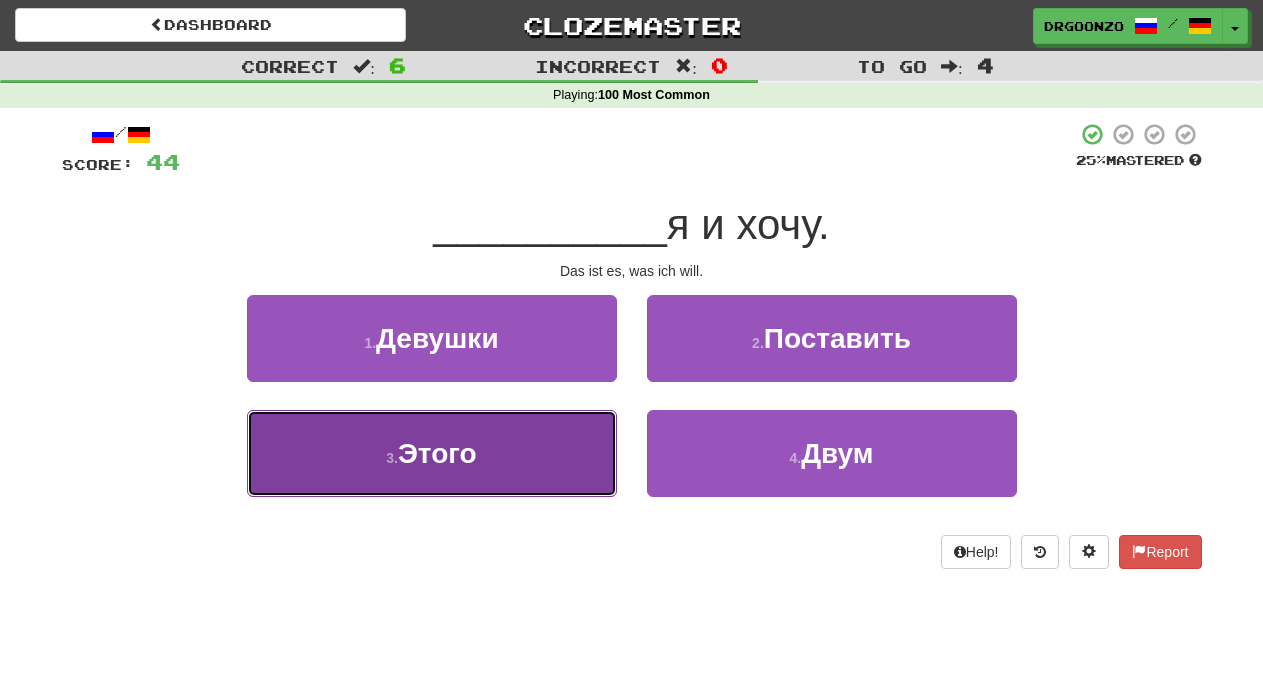 click on "3 .  Этого" at bounding box center (432, 453) 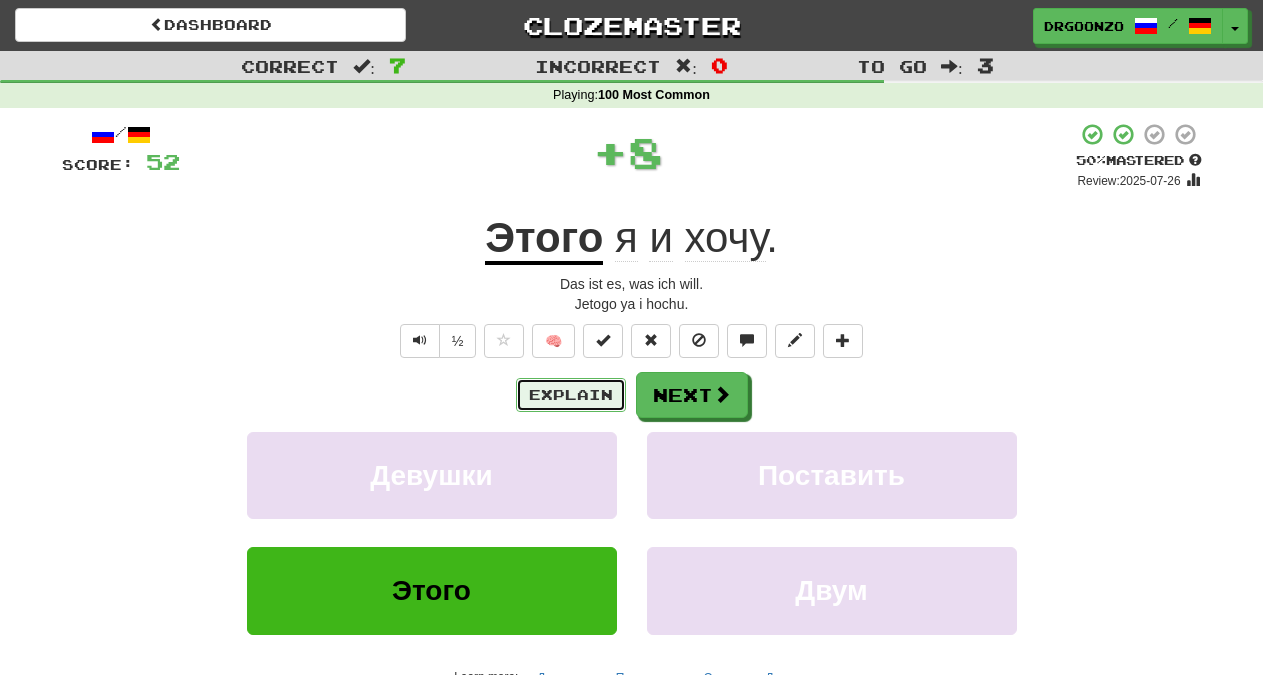 click on "Explain" at bounding box center (571, 395) 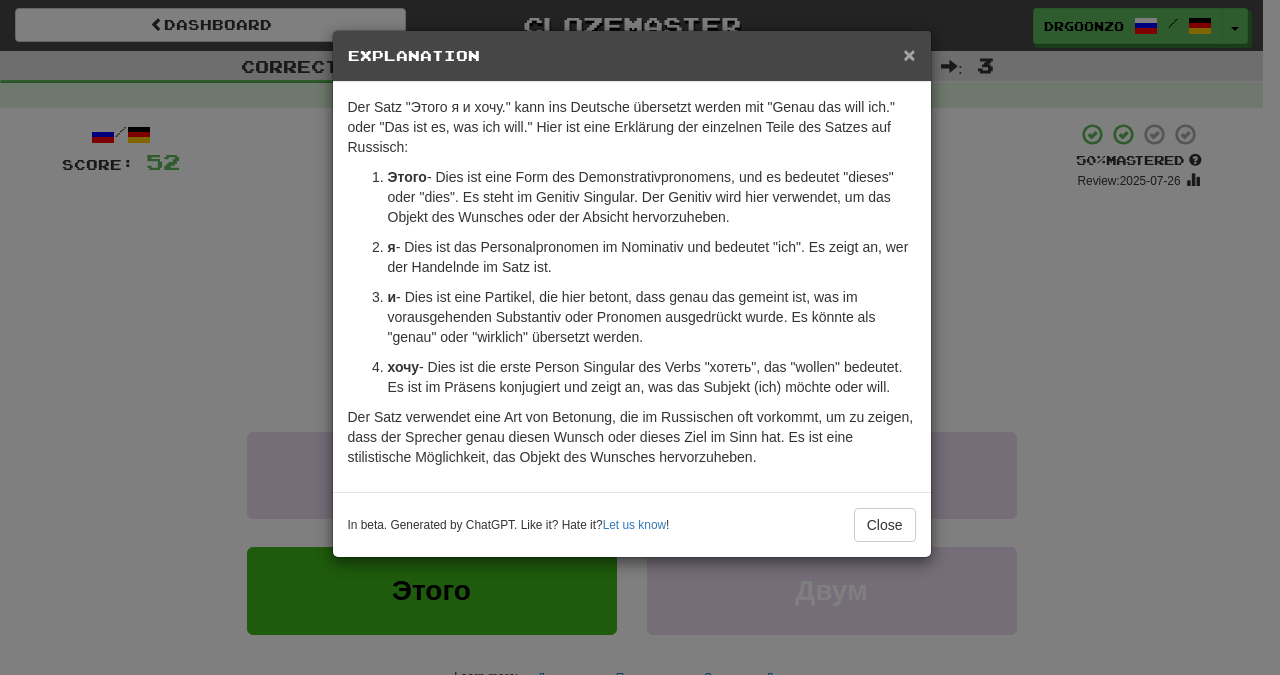 click on "×" at bounding box center (909, 54) 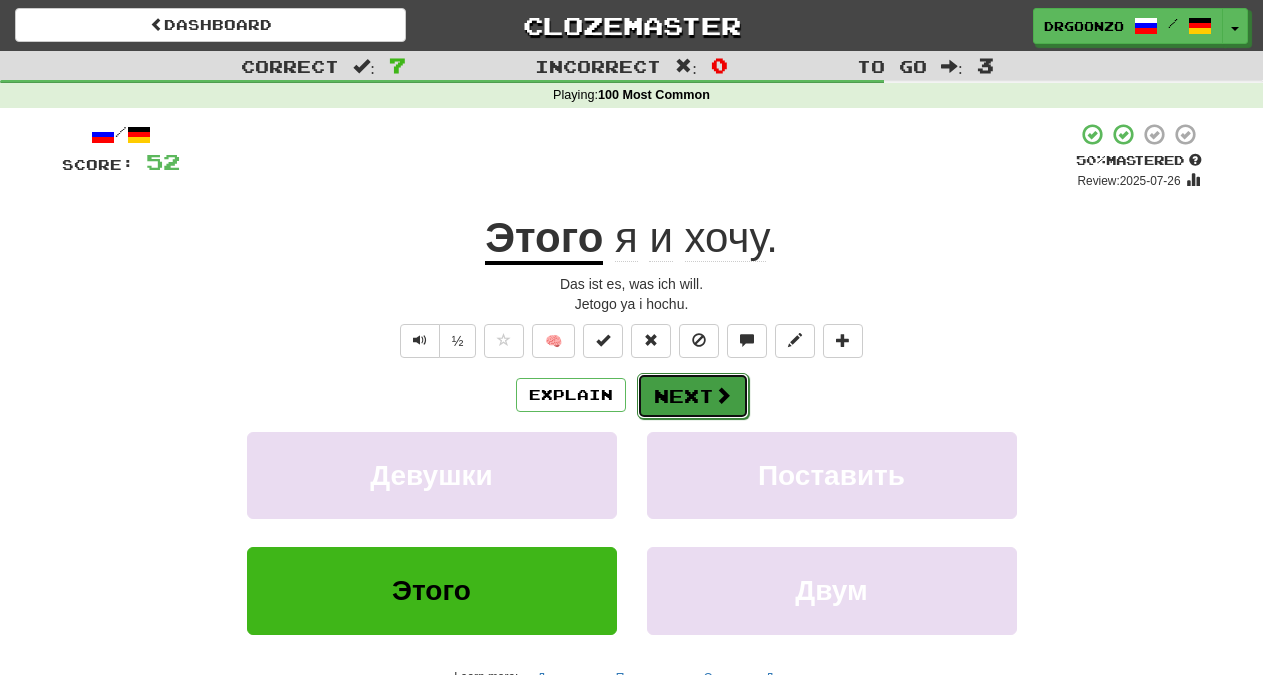 click at bounding box center [723, 395] 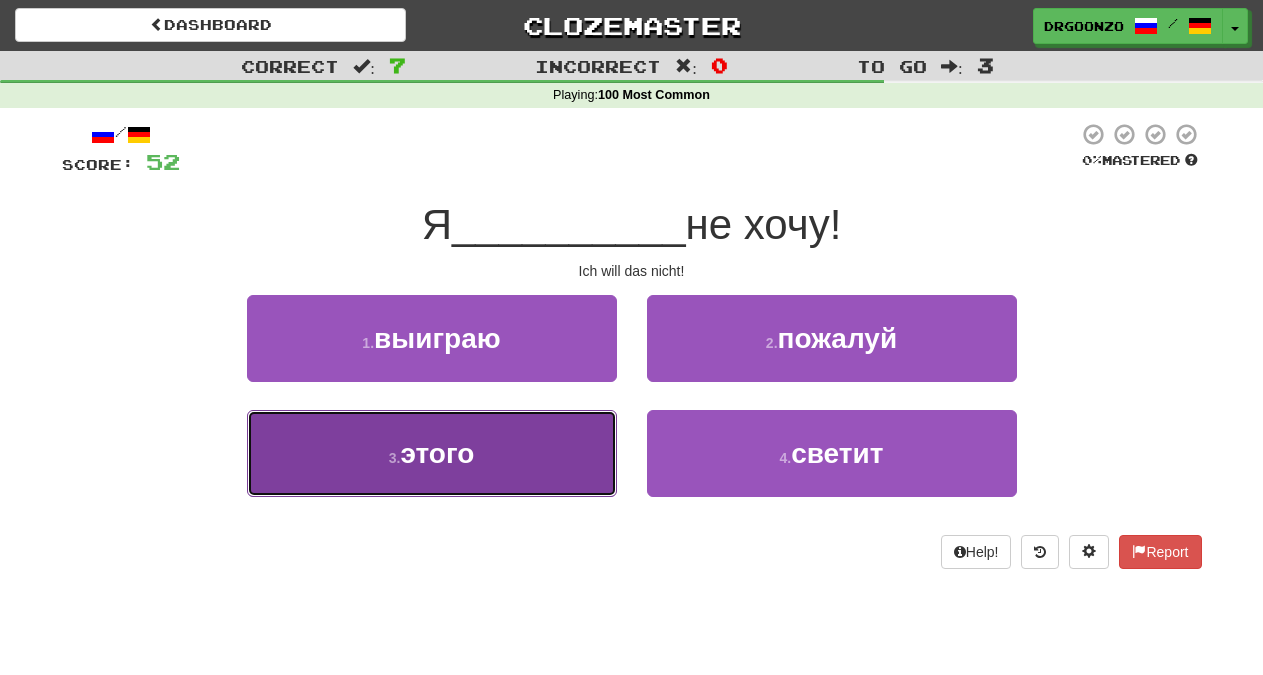 click on "3 .  этого" at bounding box center [432, 453] 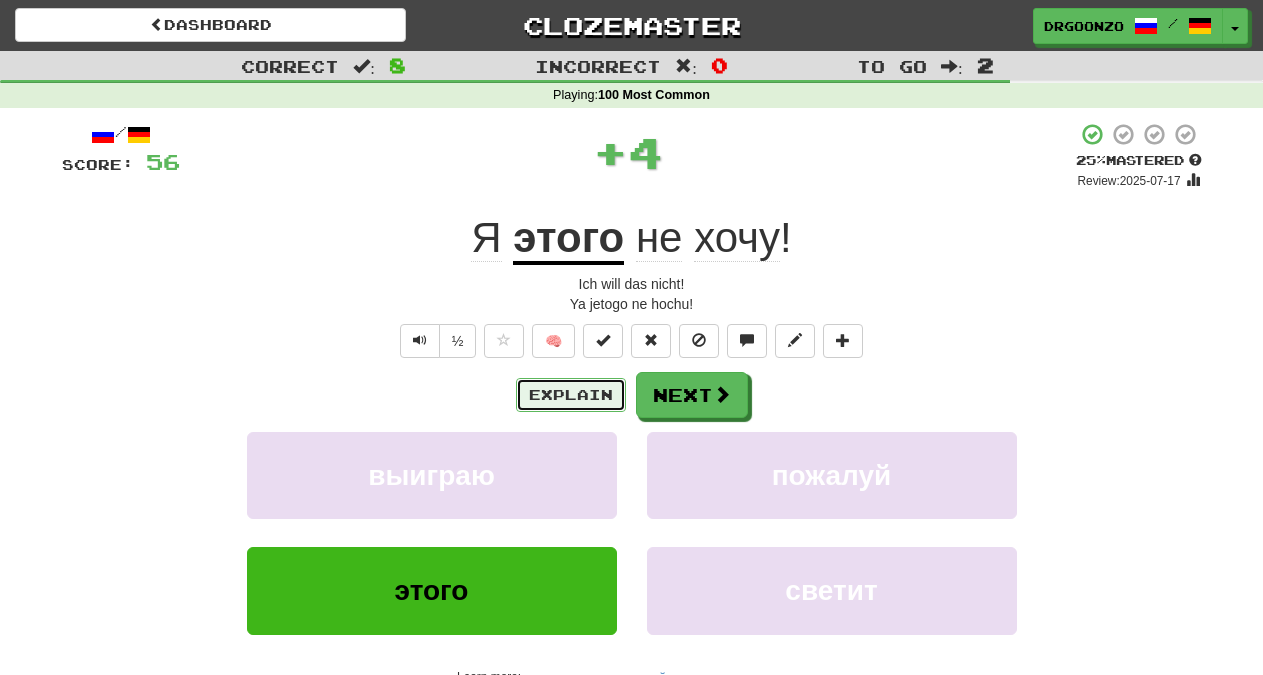 click on "Explain" at bounding box center [571, 395] 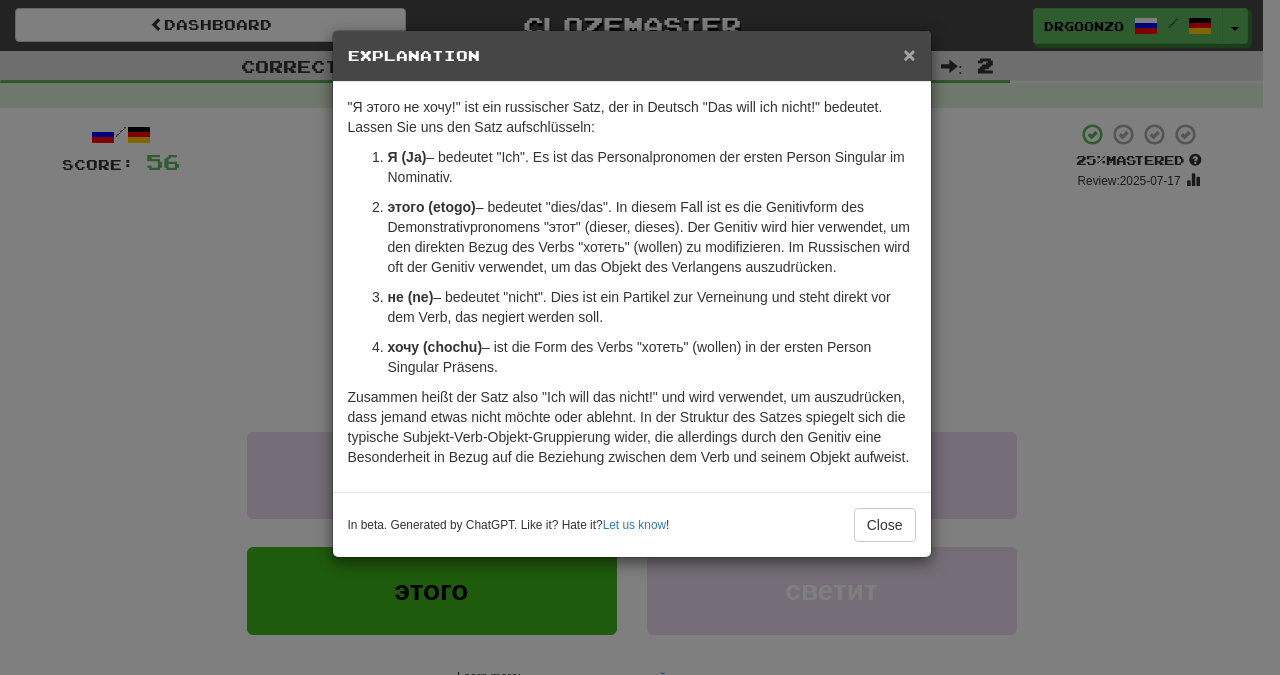 click on "×" at bounding box center [909, 54] 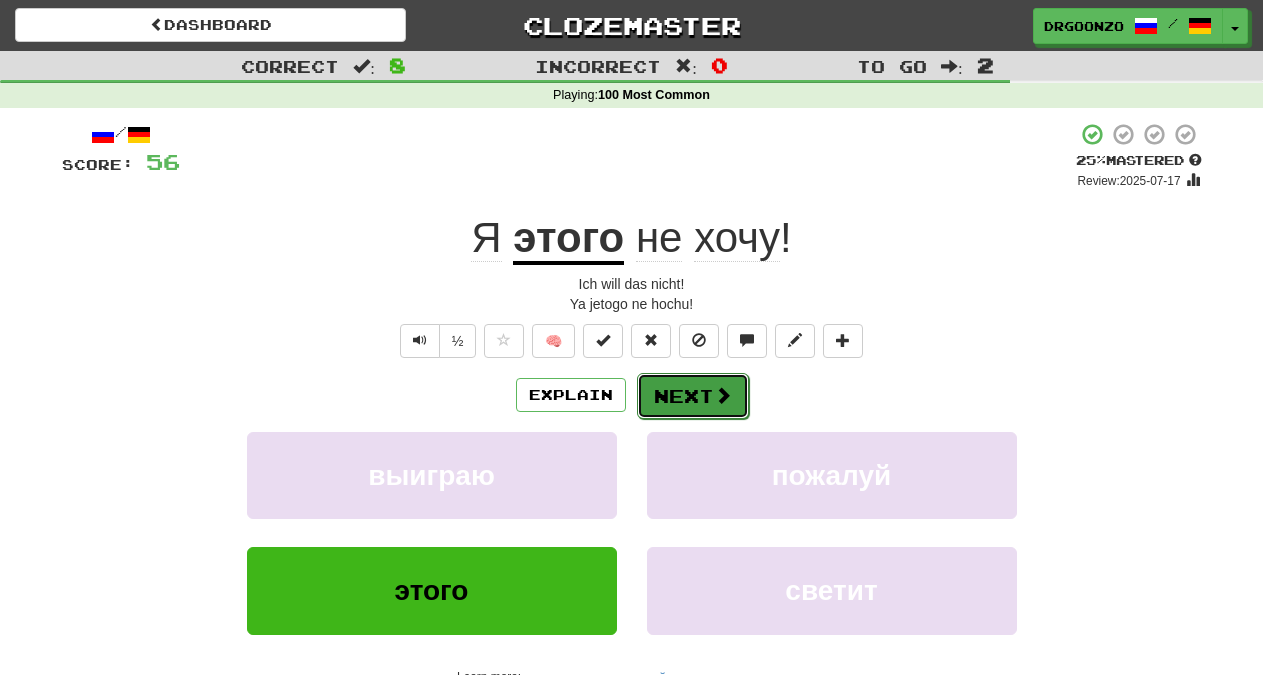 click at bounding box center (723, 395) 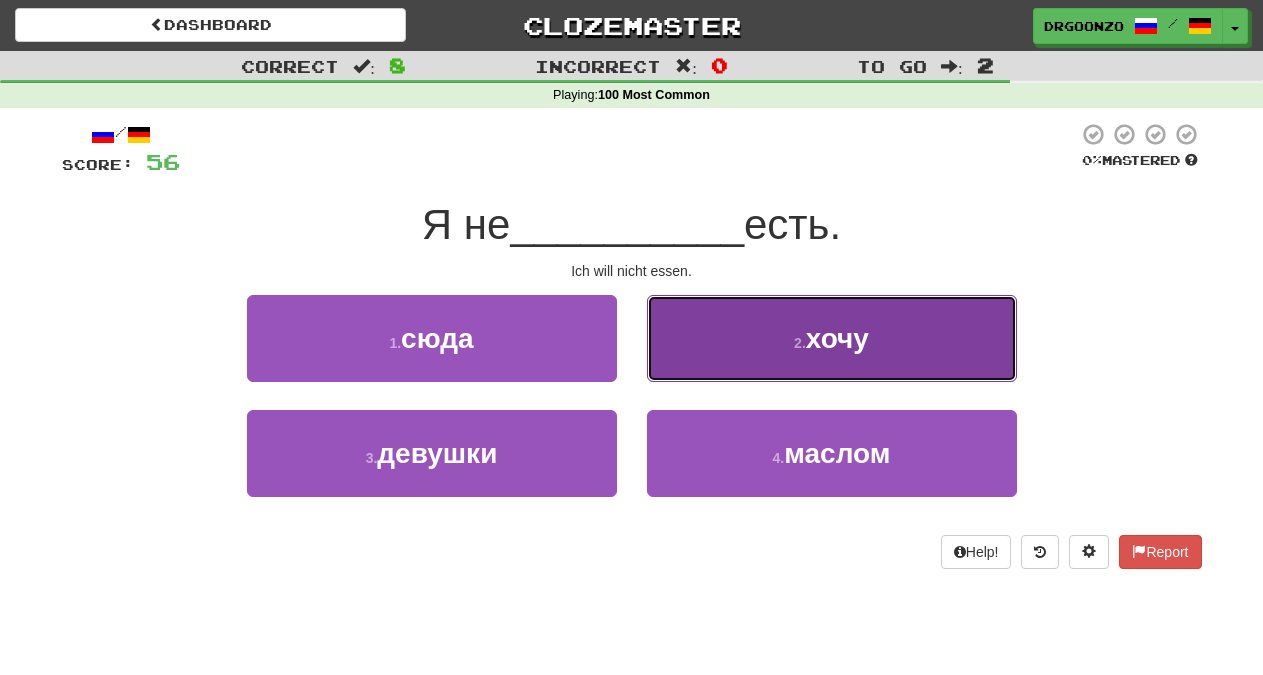click on "хочу" at bounding box center (837, 338) 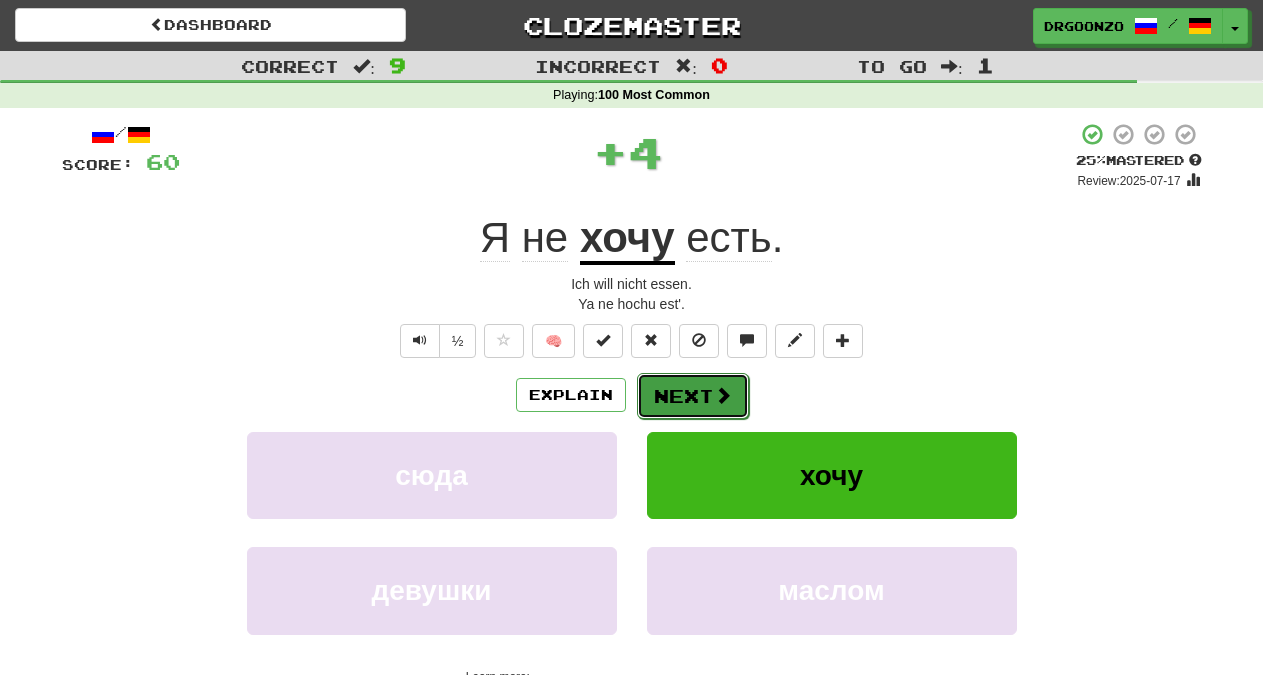 click at bounding box center [723, 395] 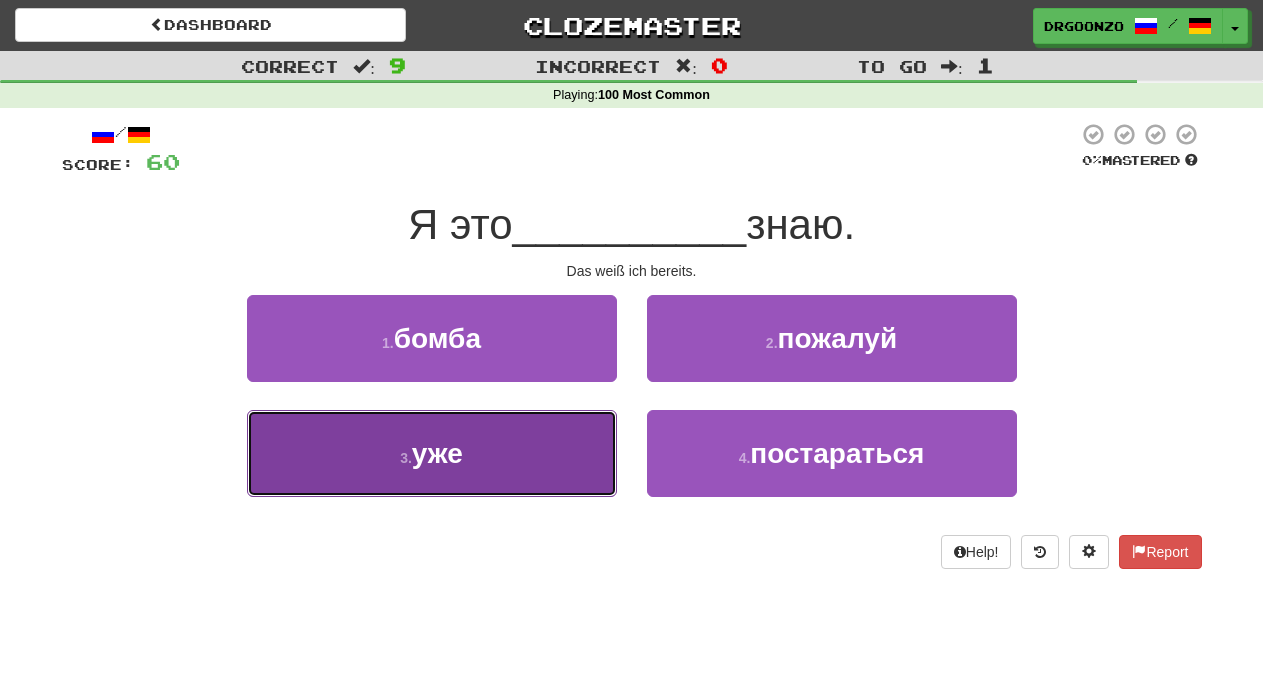 click on "3 .  уже" at bounding box center [432, 453] 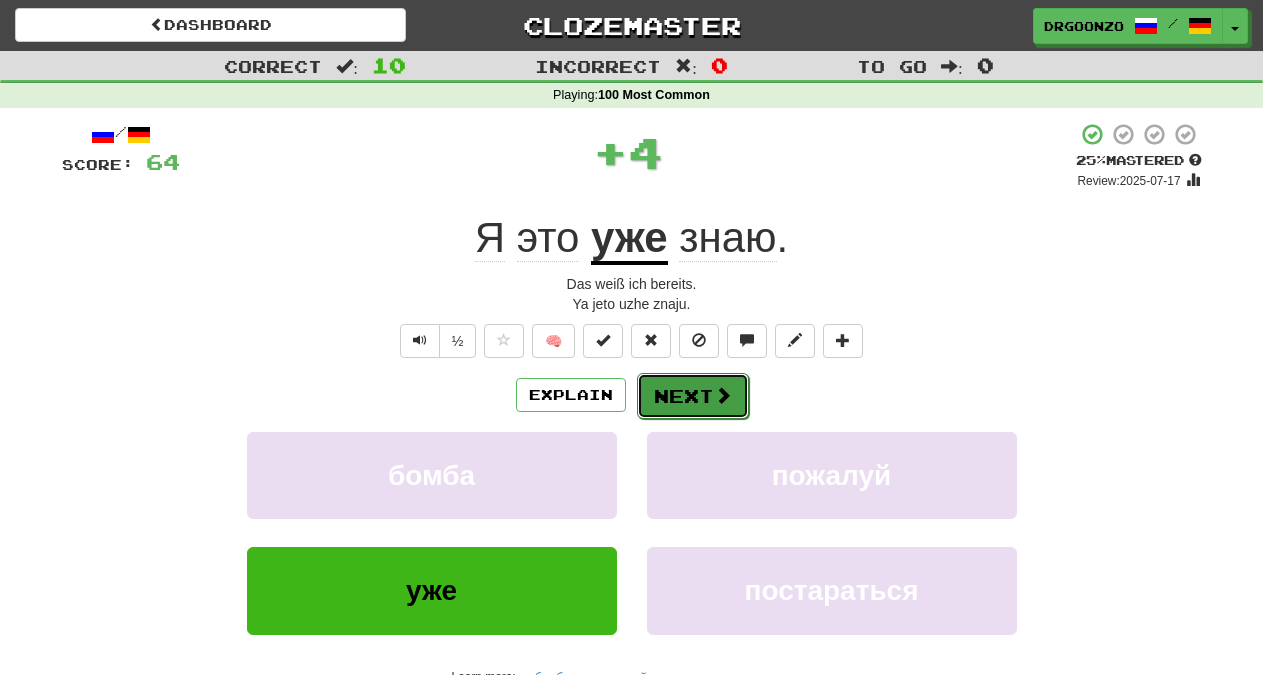 click on "Next" at bounding box center [693, 396] 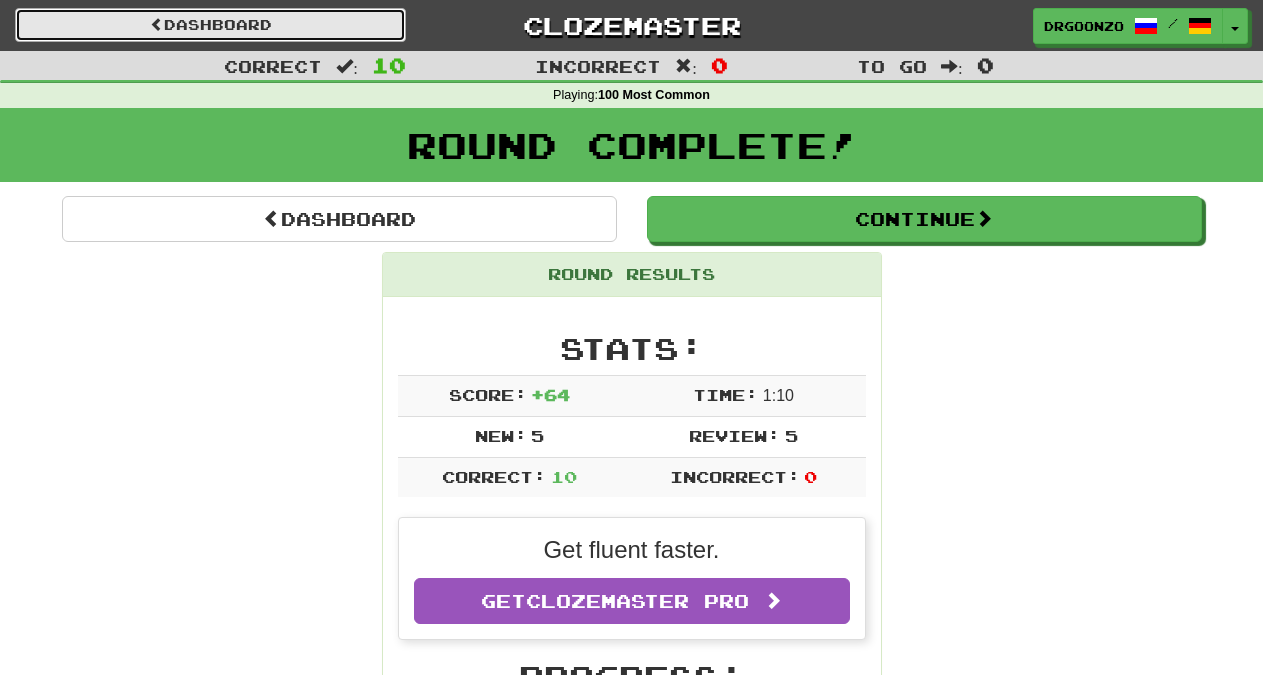 click on "Dashboard" at bounding box center [210, 25] 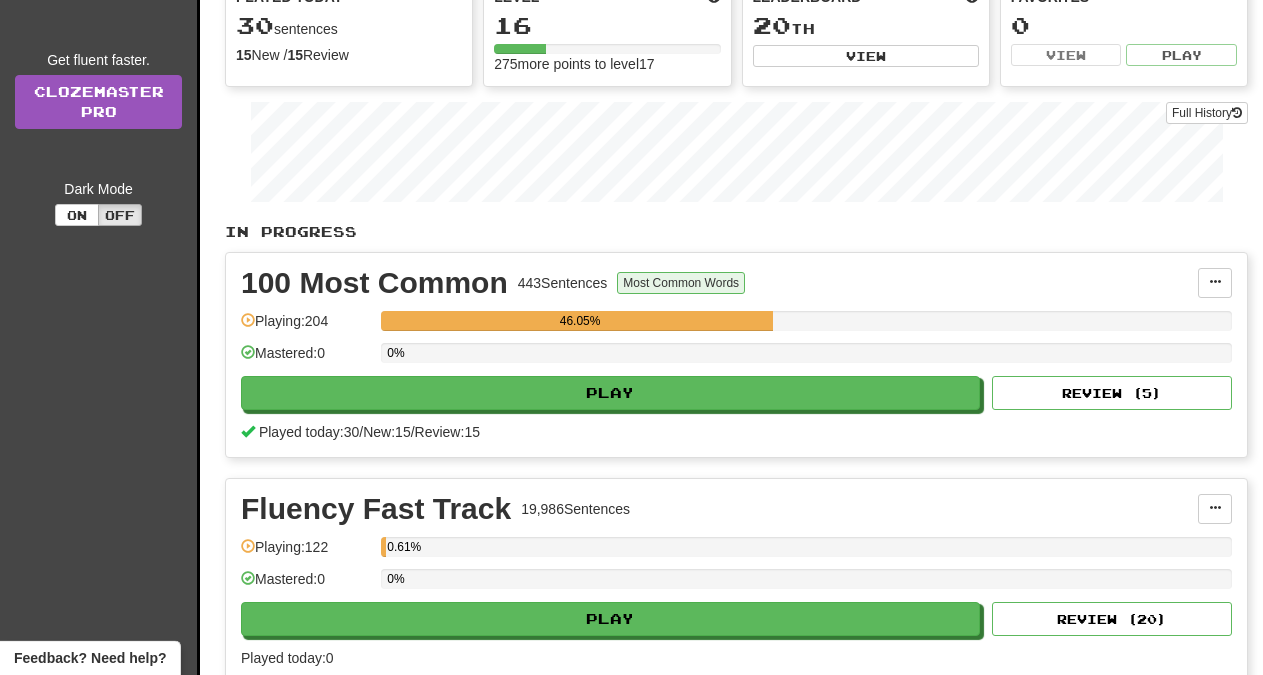 scroll, scrollTop: 0, scrollLeft: 0, axis: both 